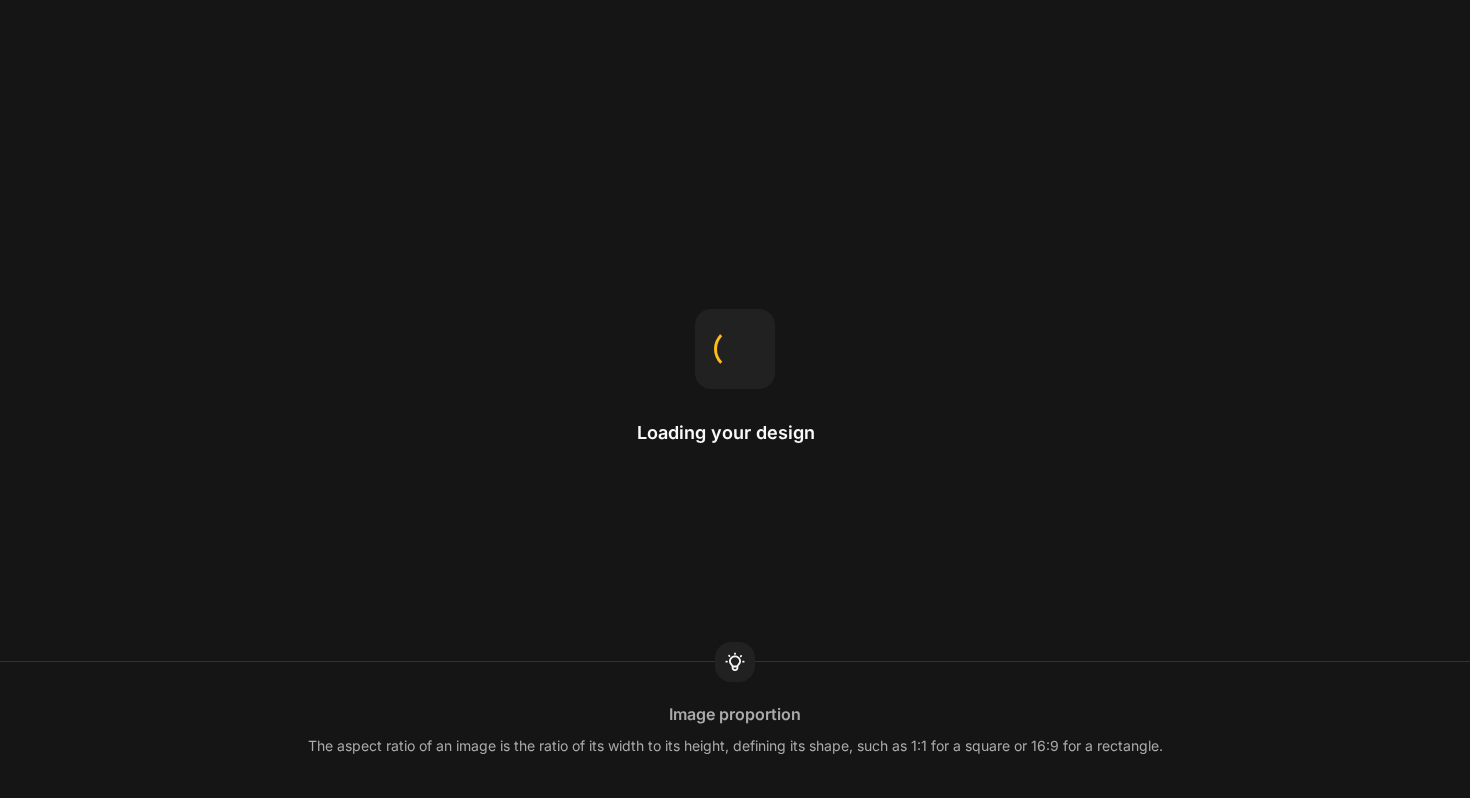 scroll, scrollTop: 0, scrollLeft: 0, axis: both 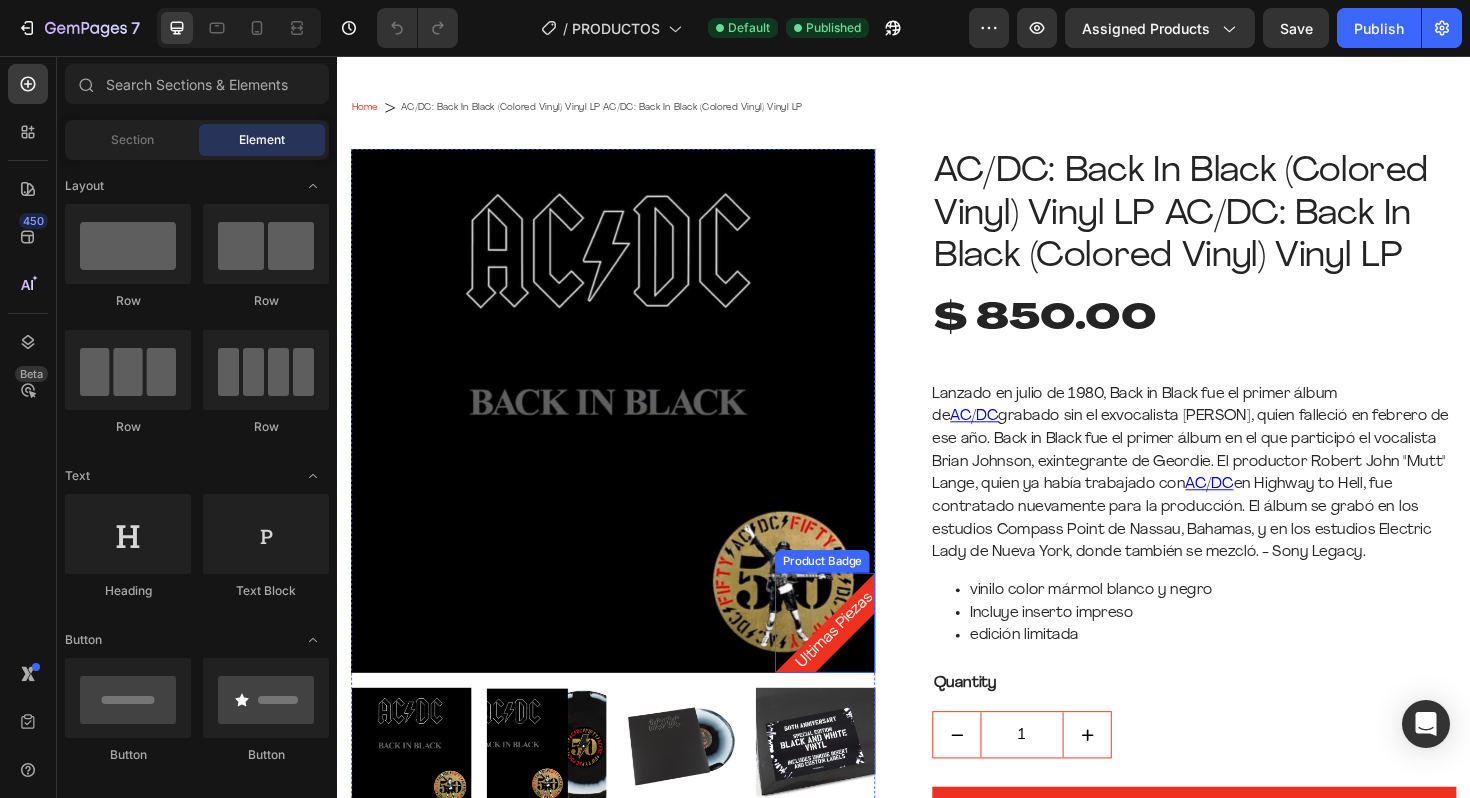 click on "Ultimas Piezas" at bounding box center [864, 664] 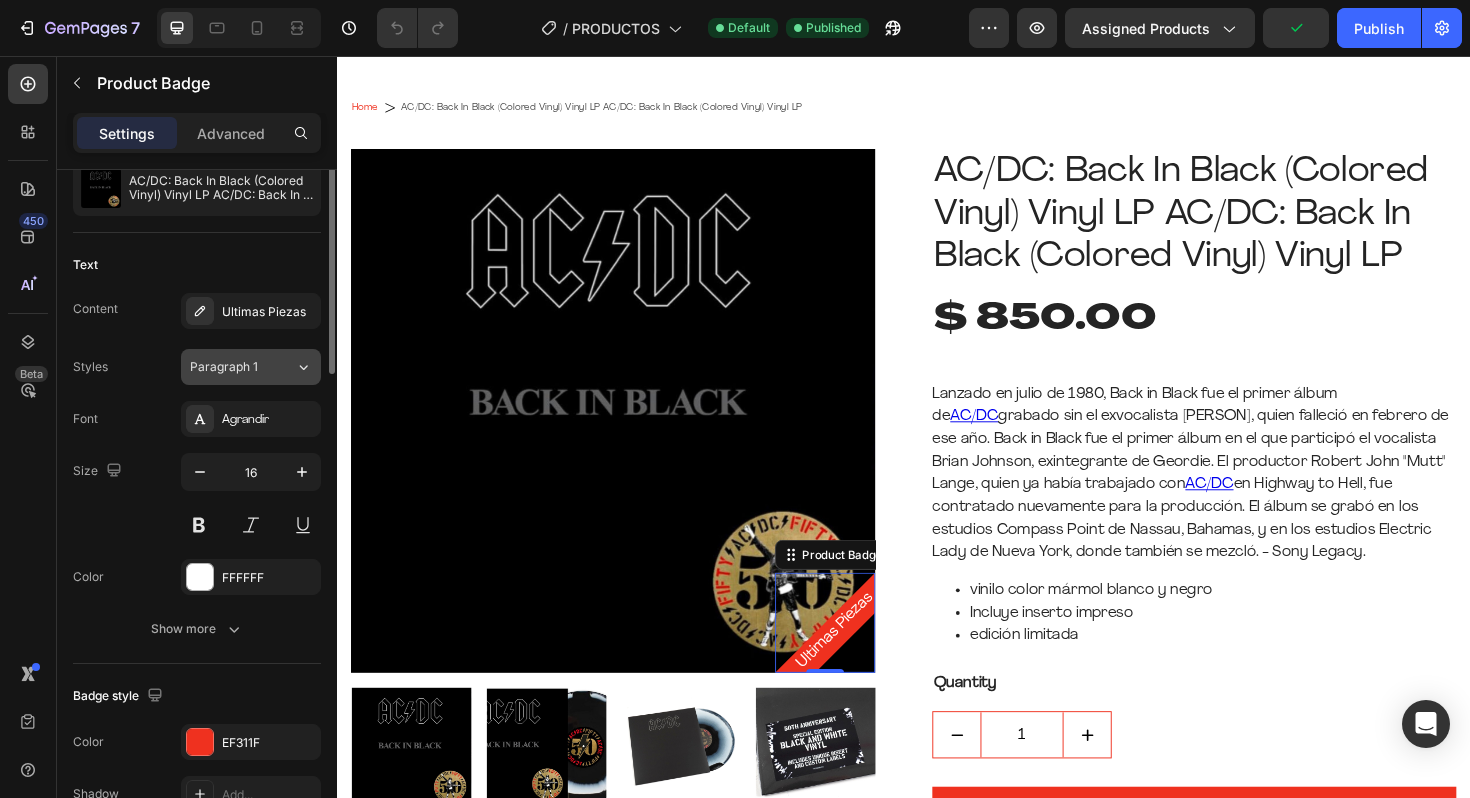 scroll, scrollTop: 0, scrollLeft: 0, axis: both 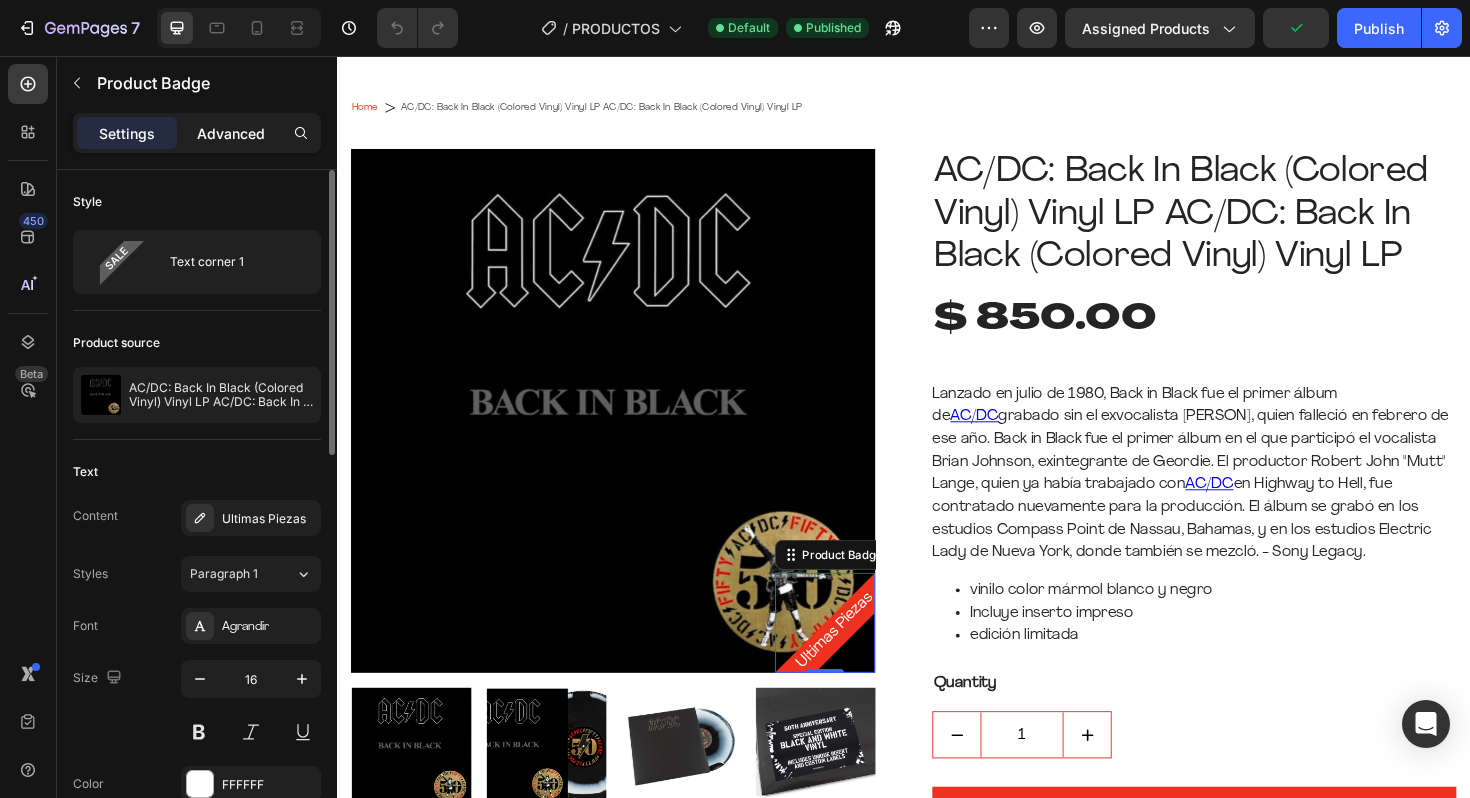 click on "Advanced" at bounding box center (231, 133) 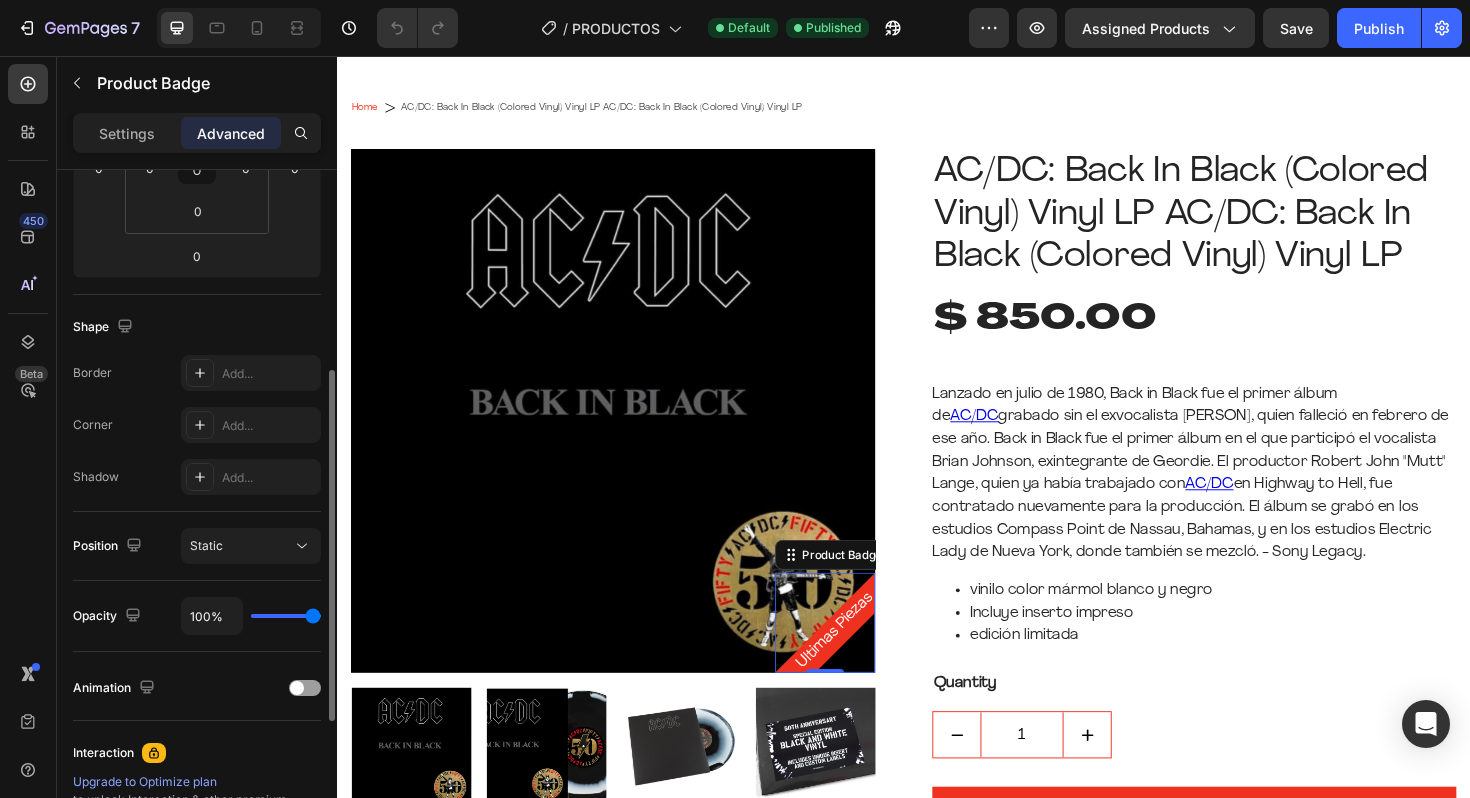scroll, scrollTop: 481, scrollLeft: 0, axis: vertical 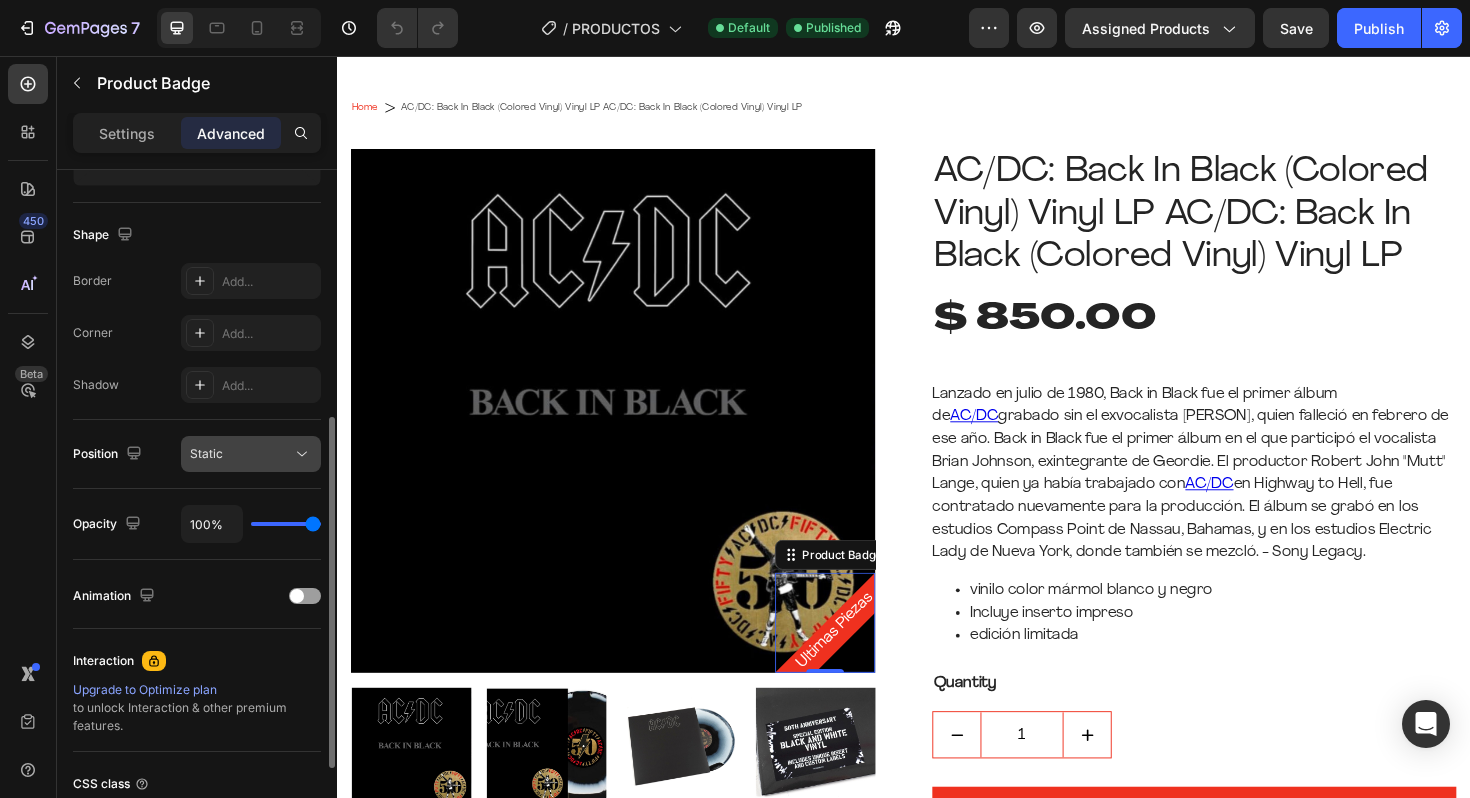 click on "Static" at bounding box center (241, 454) 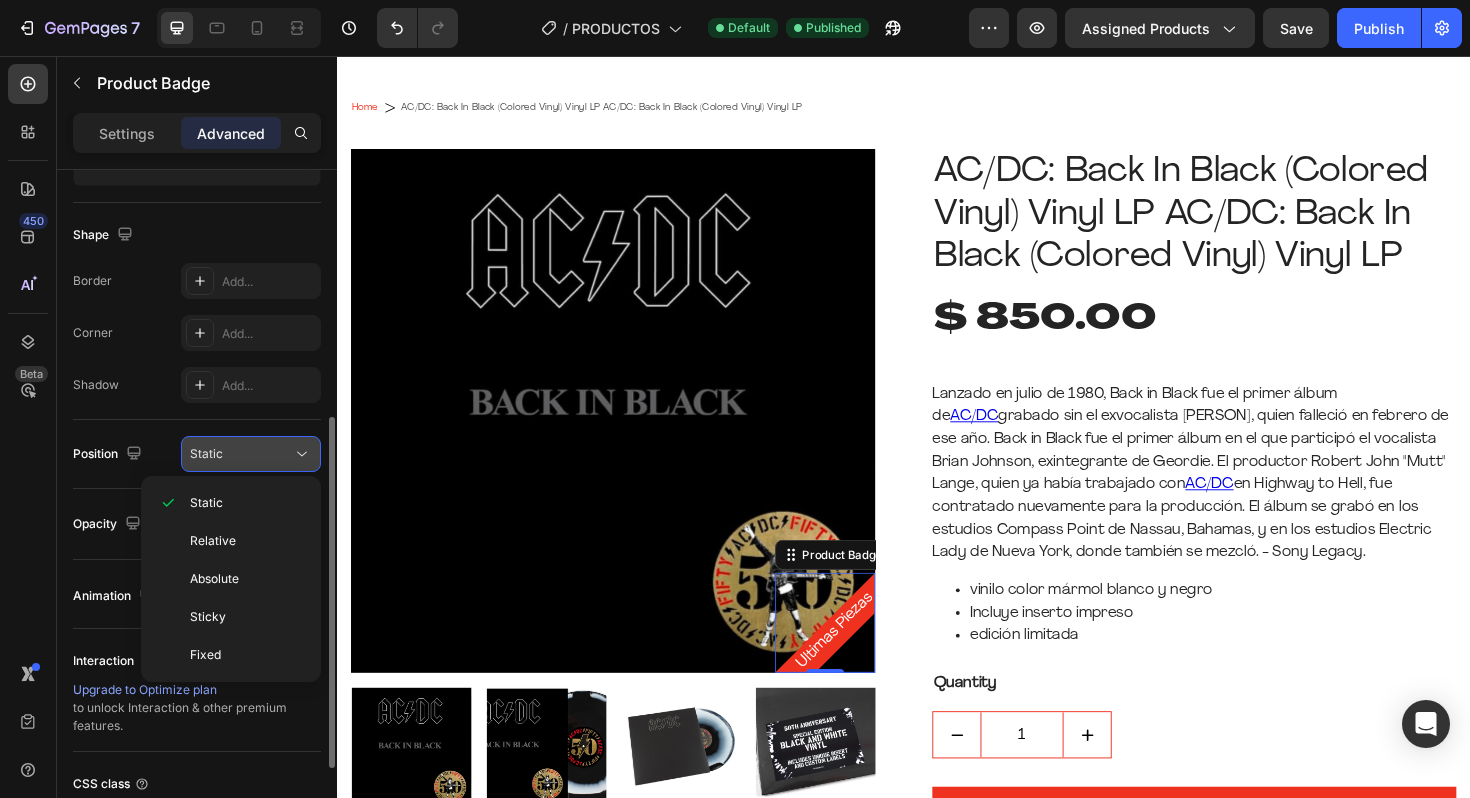 click on "Static" at bounding box center [241, 454] 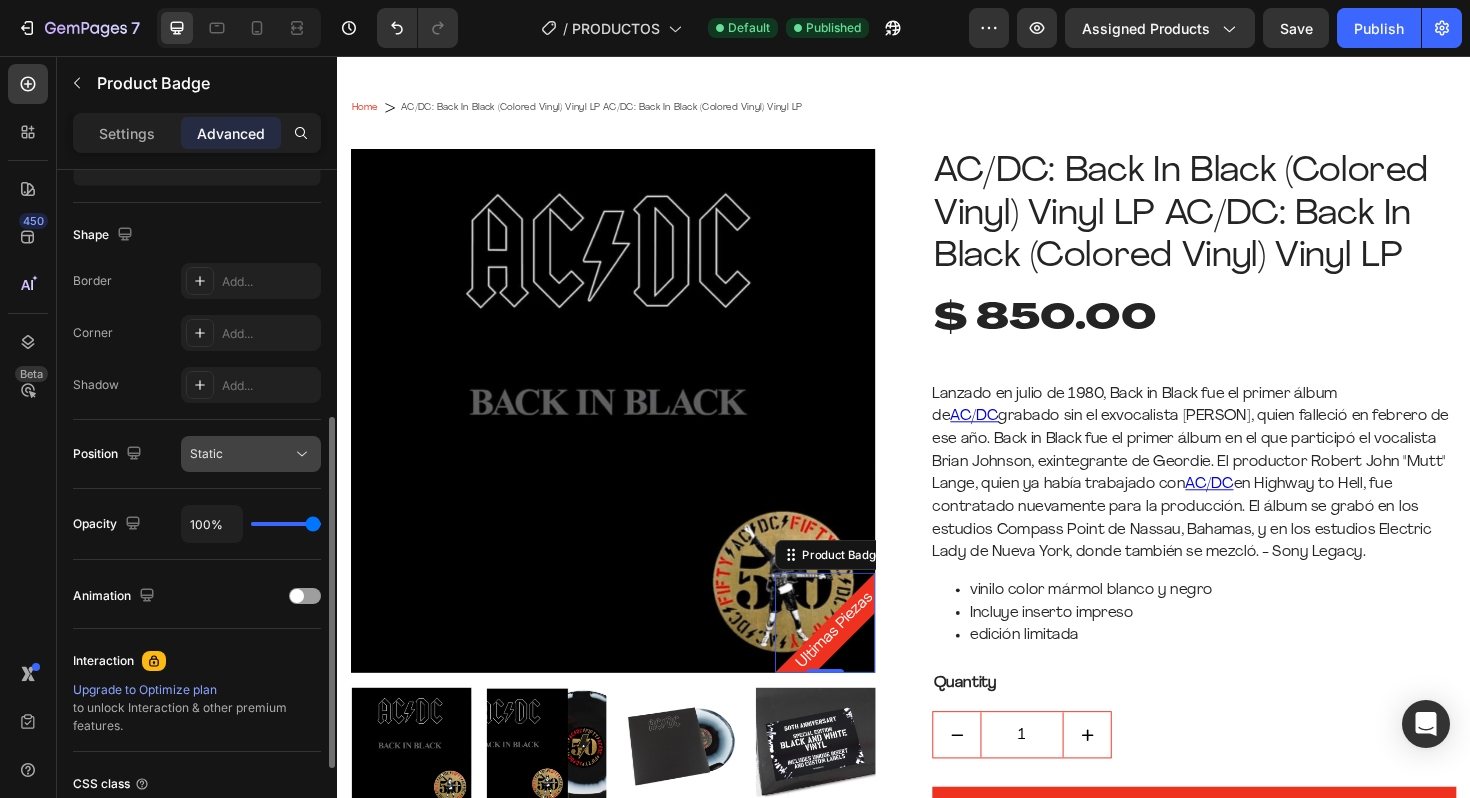 click on "Static" at bounding box center (241, 454) 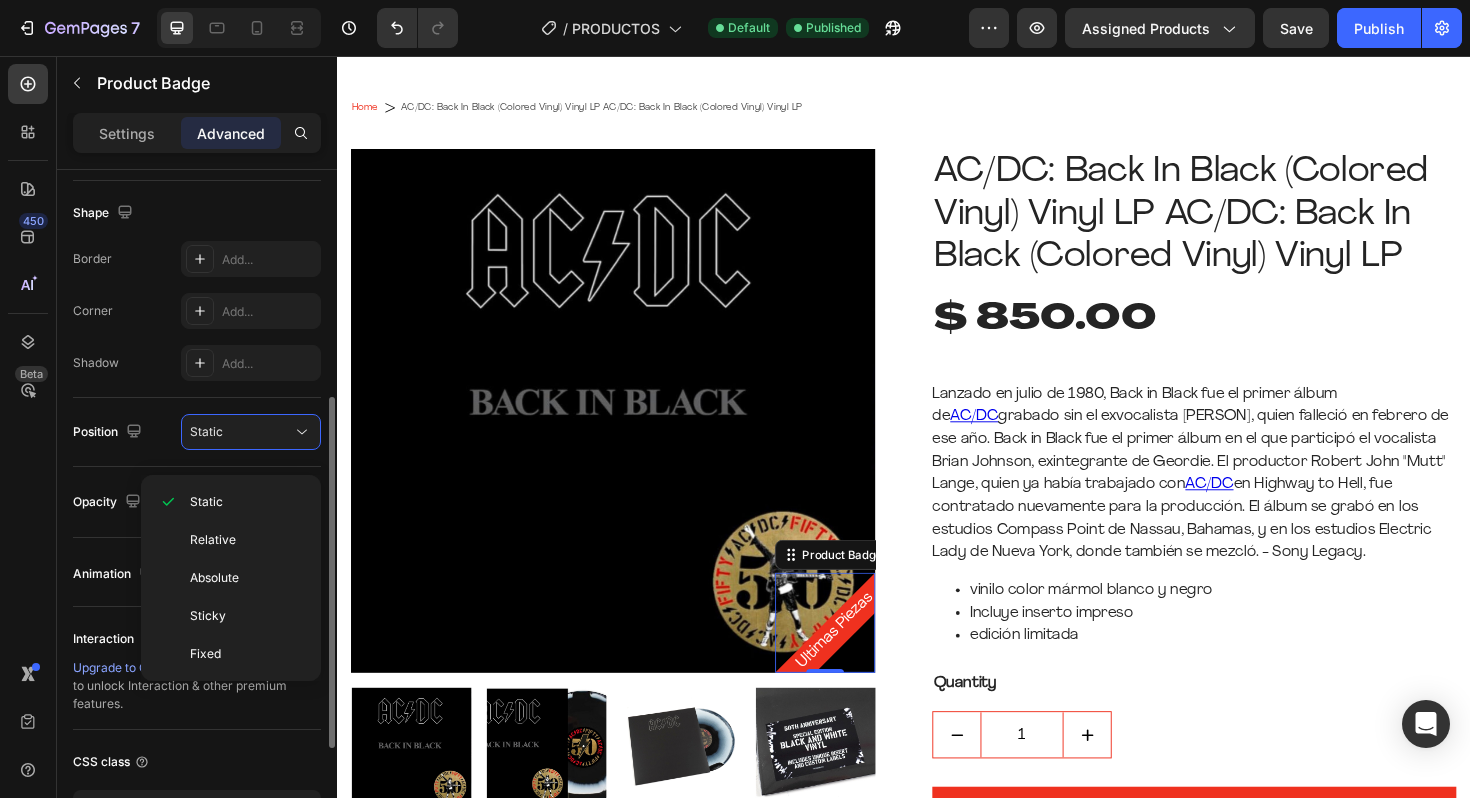 scroll, scrollTop: 649, scrollLeft: 0, axis: vertical 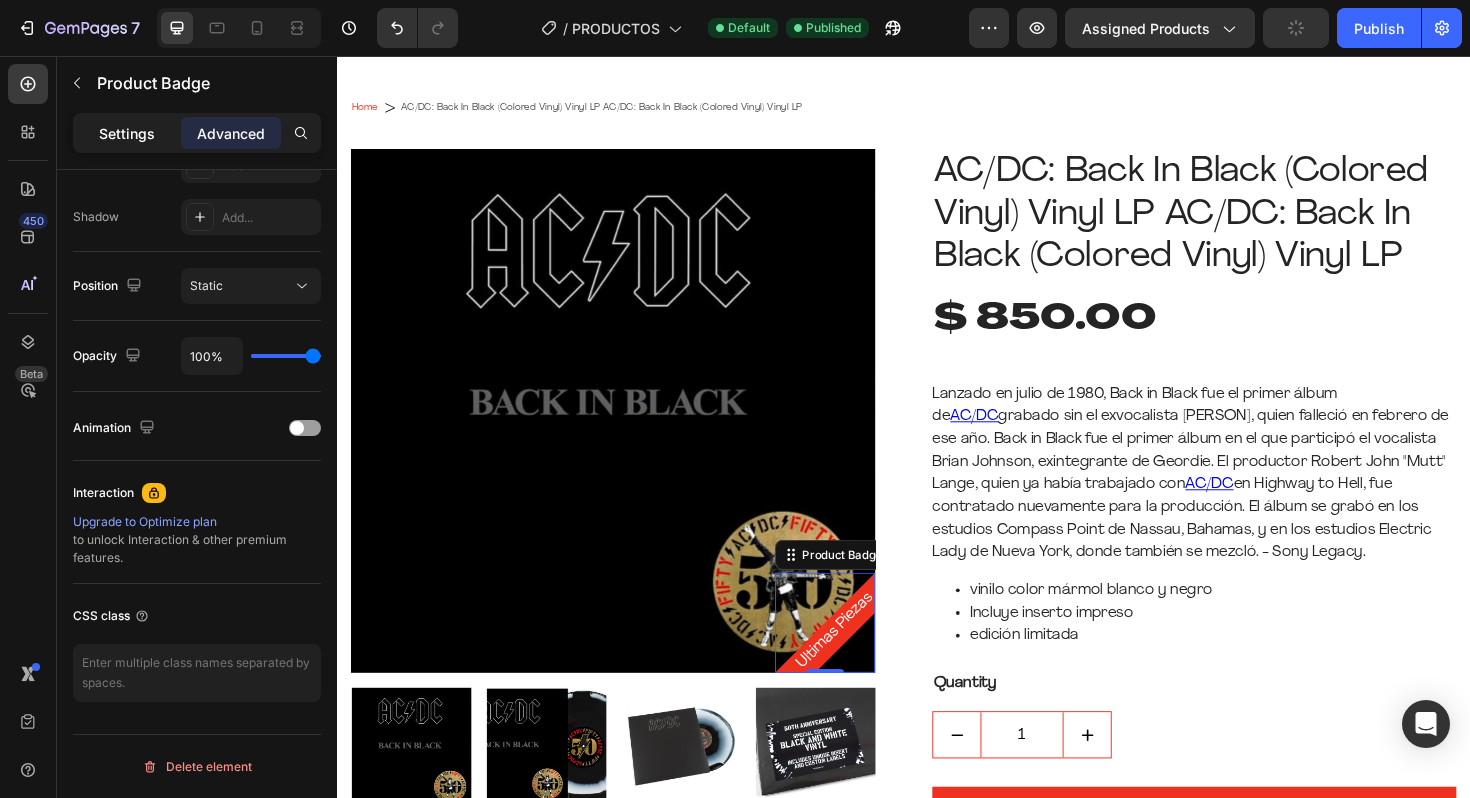 click on "Settings" at bounding box center [127, 133] 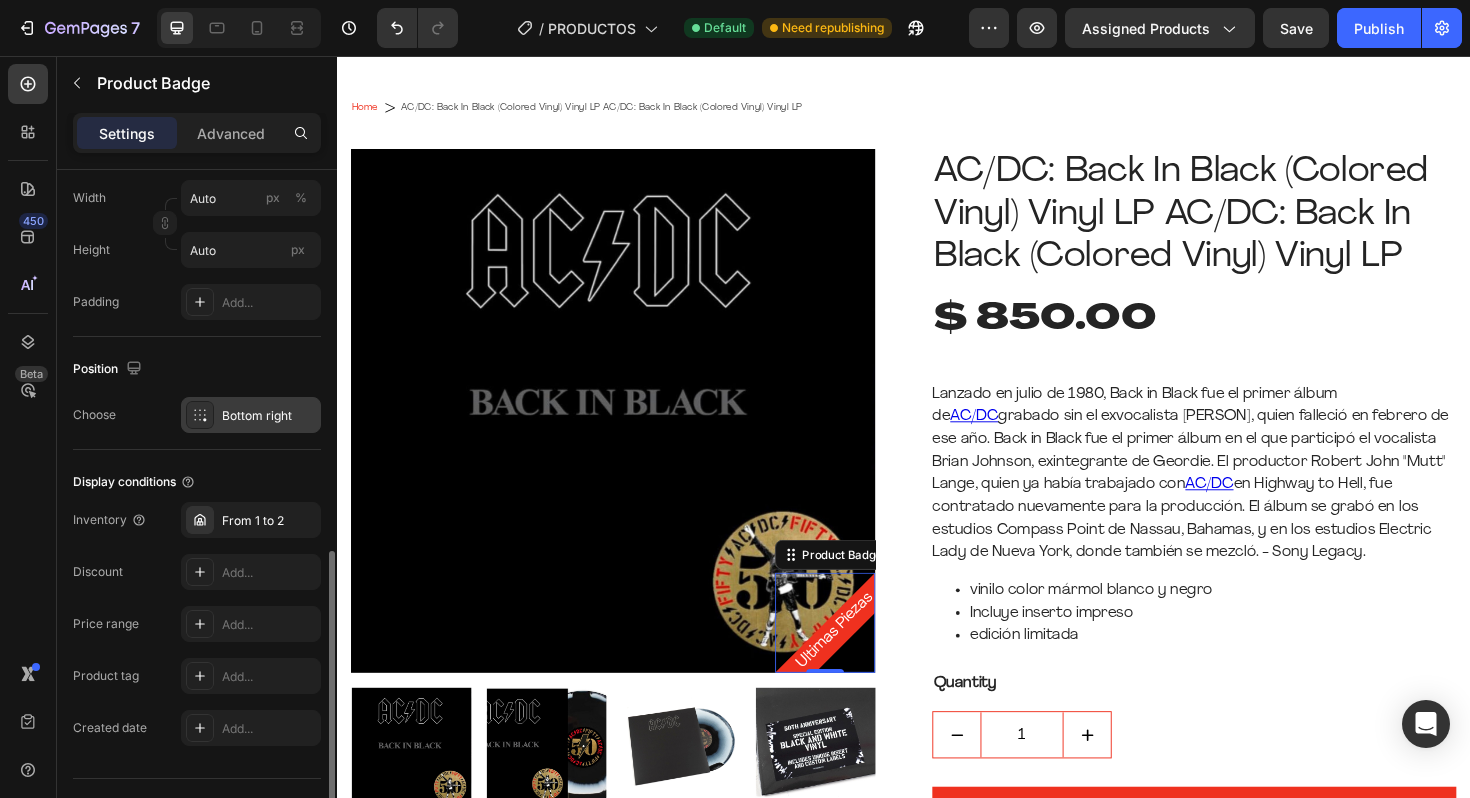 scroll, scrollTop: 960, scrollLeft: 0, axis: vertical 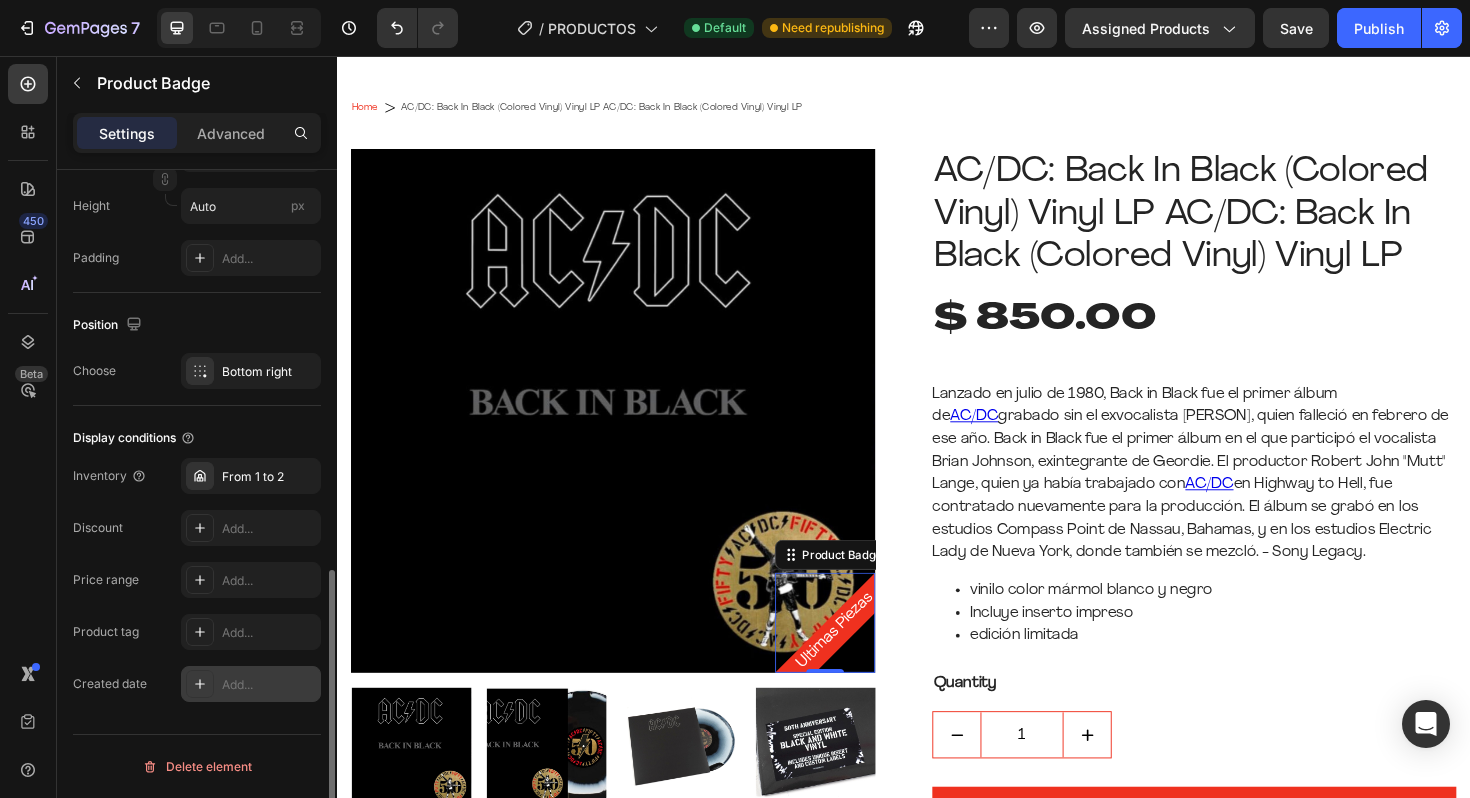 click at bounding box center [200, 684] 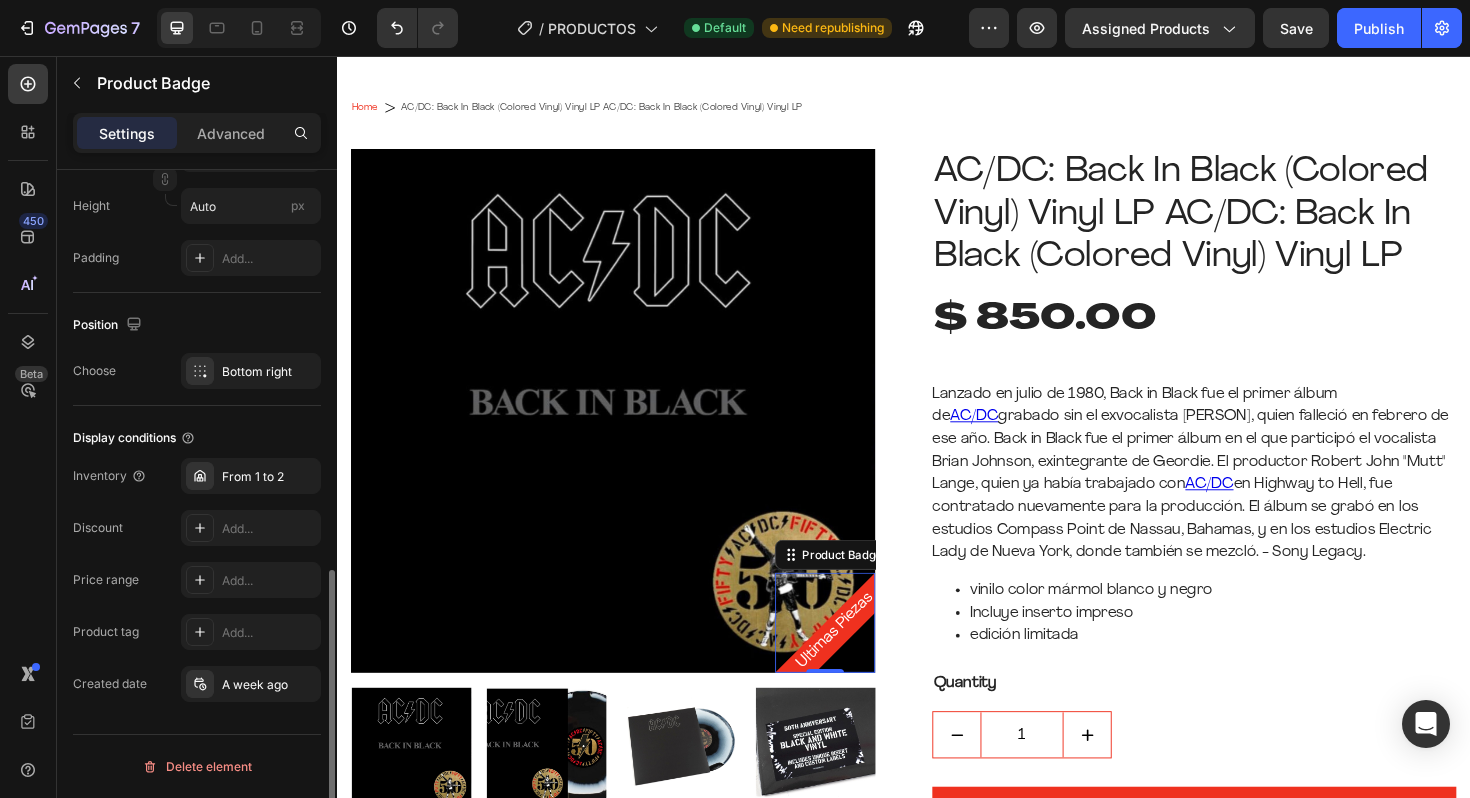 click on "Display conditions Inventory From 1 to 2 Discount Add... Price range Add... Product tag Add... Created date A week ago" 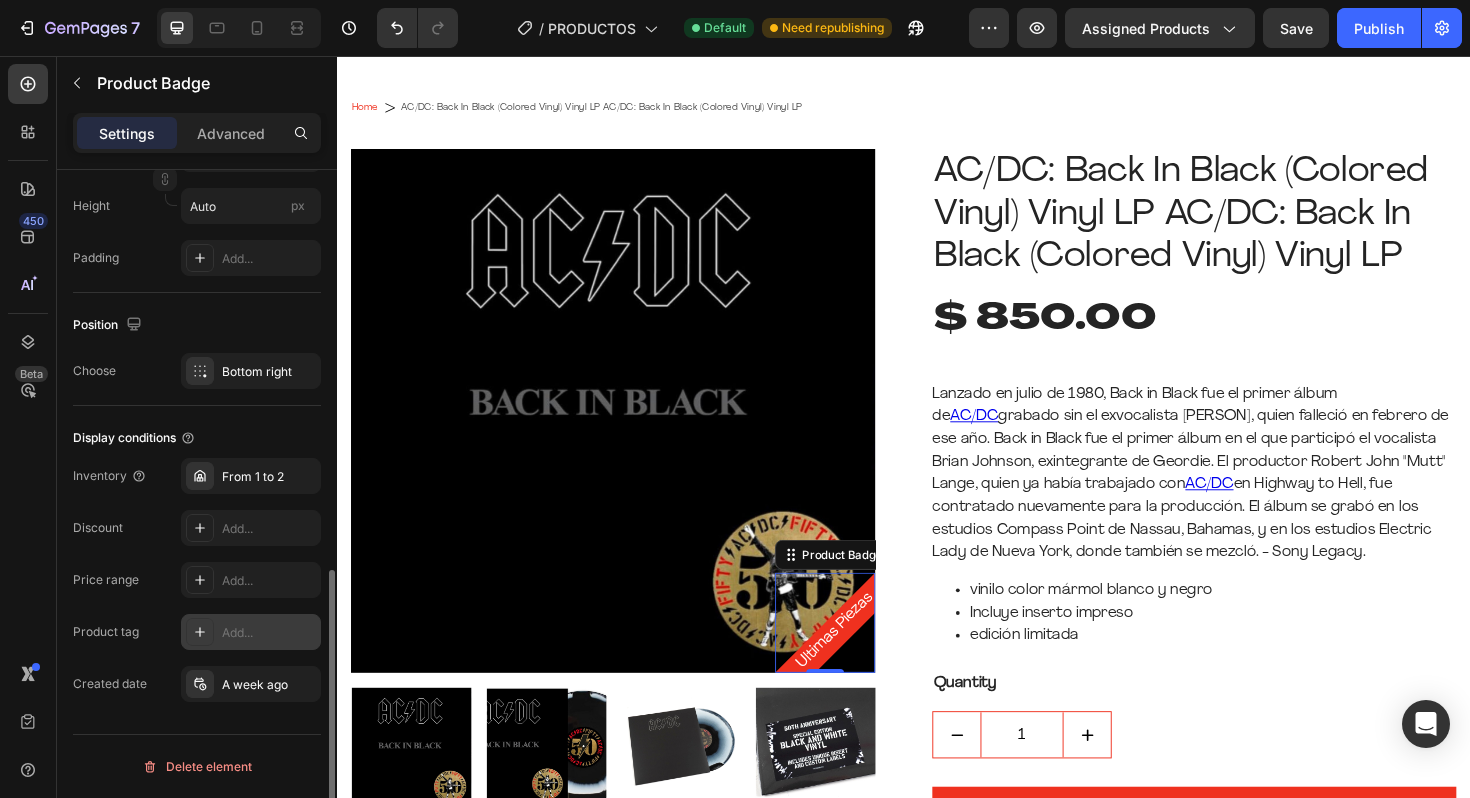 click on "Add..." at bounding box center [251, 632] 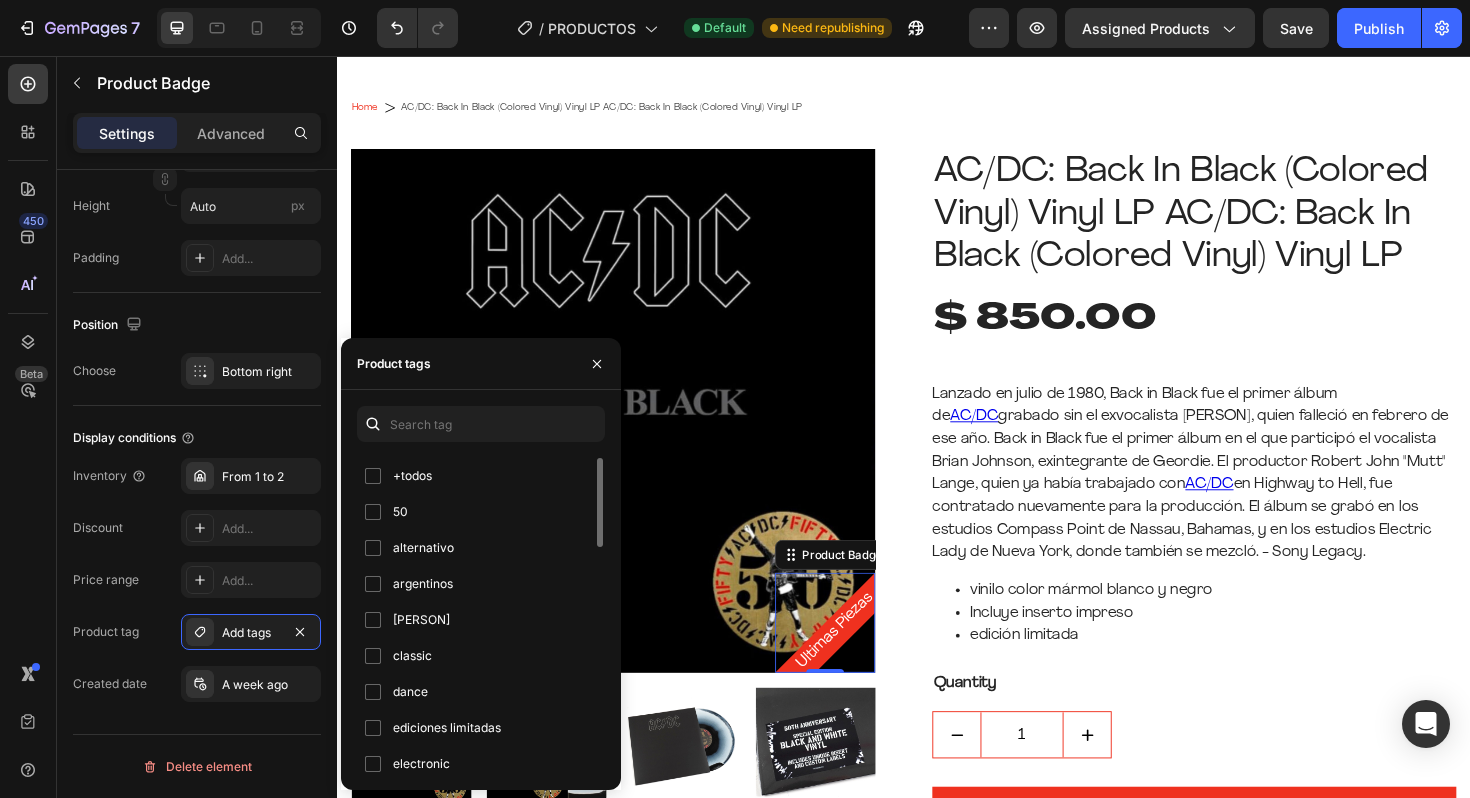 click on "+todos" at bounding box center (412, 476) 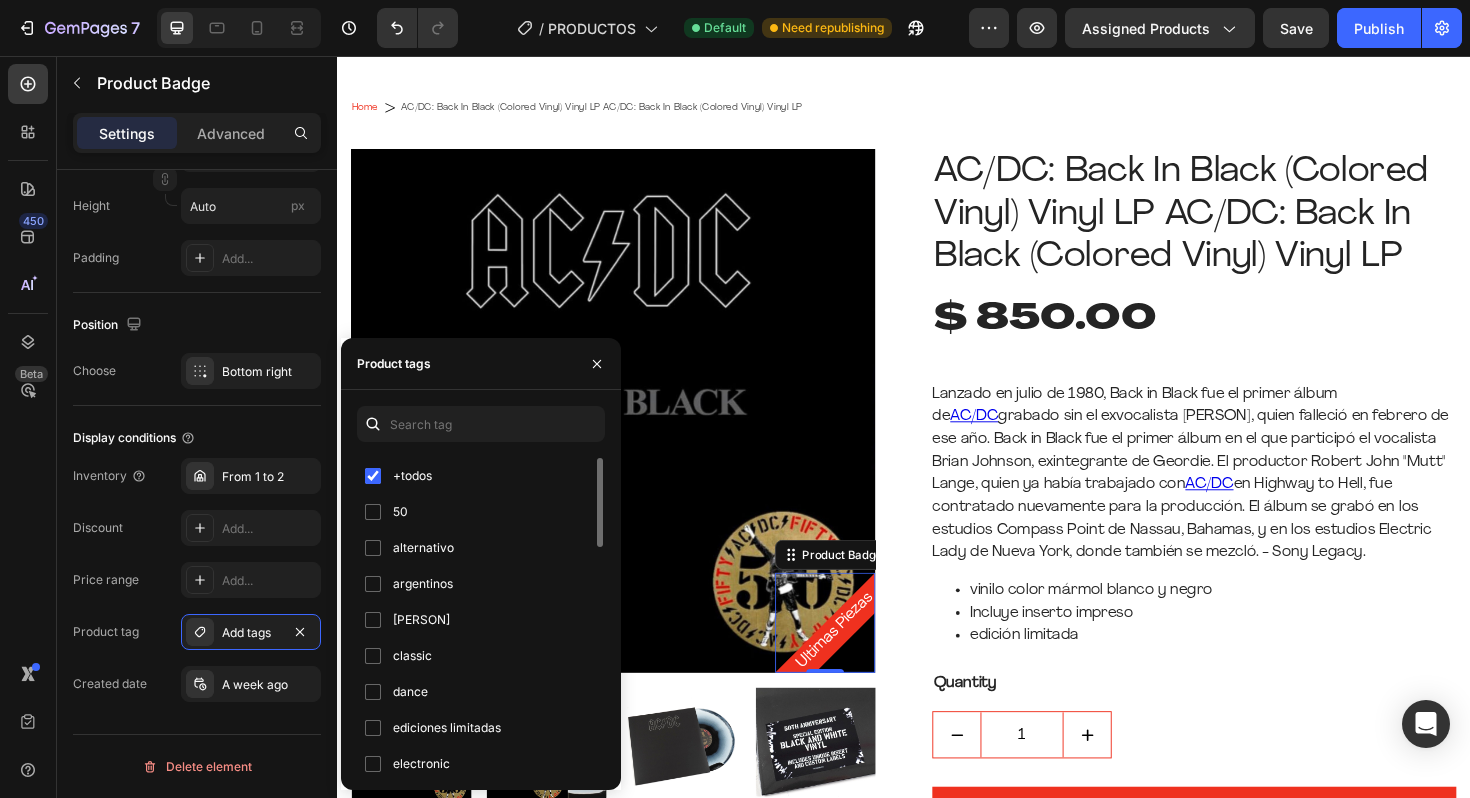 checkbox on "true" 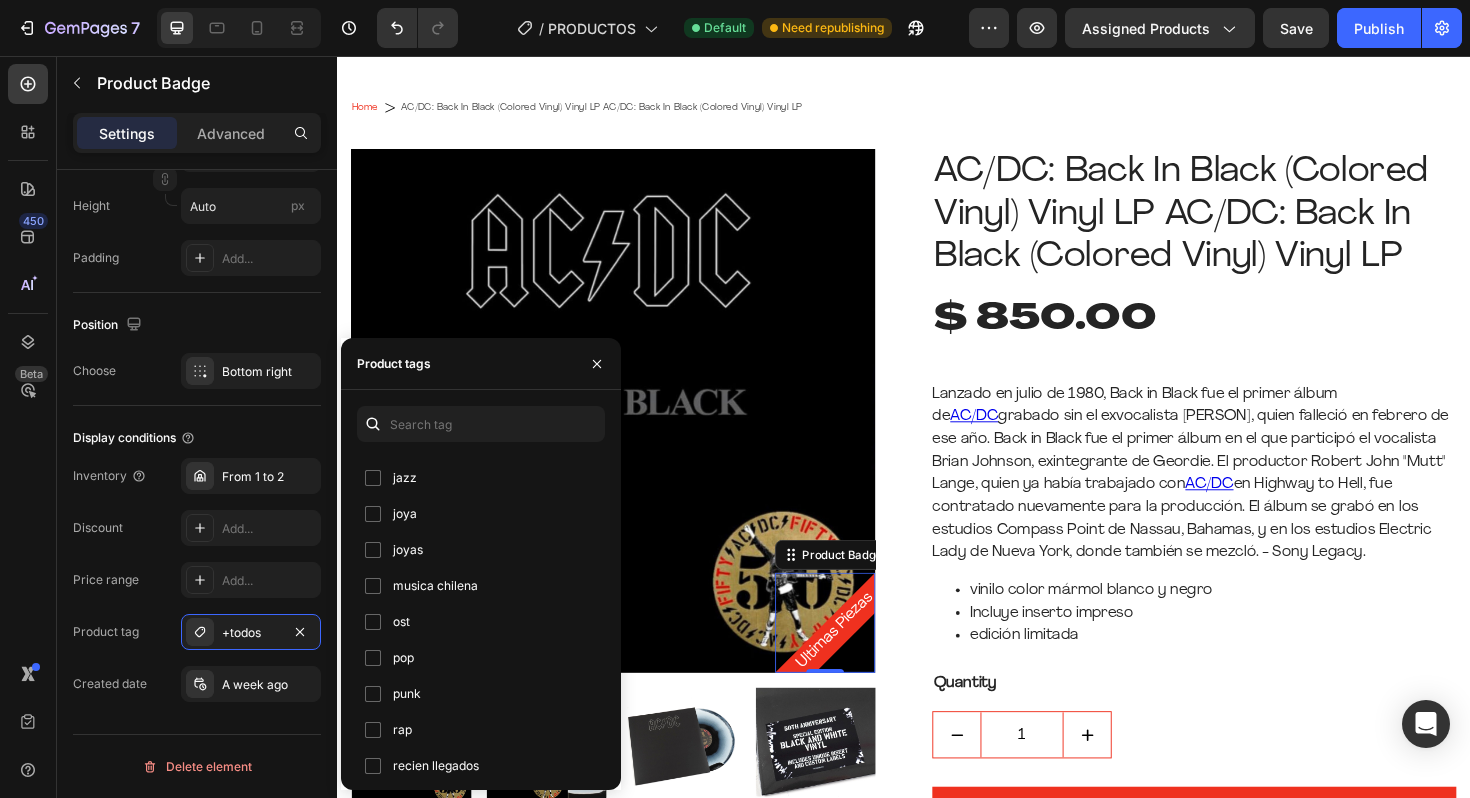 scroll, scrollTop: 800, scrollLeft: 0, axis: vertical 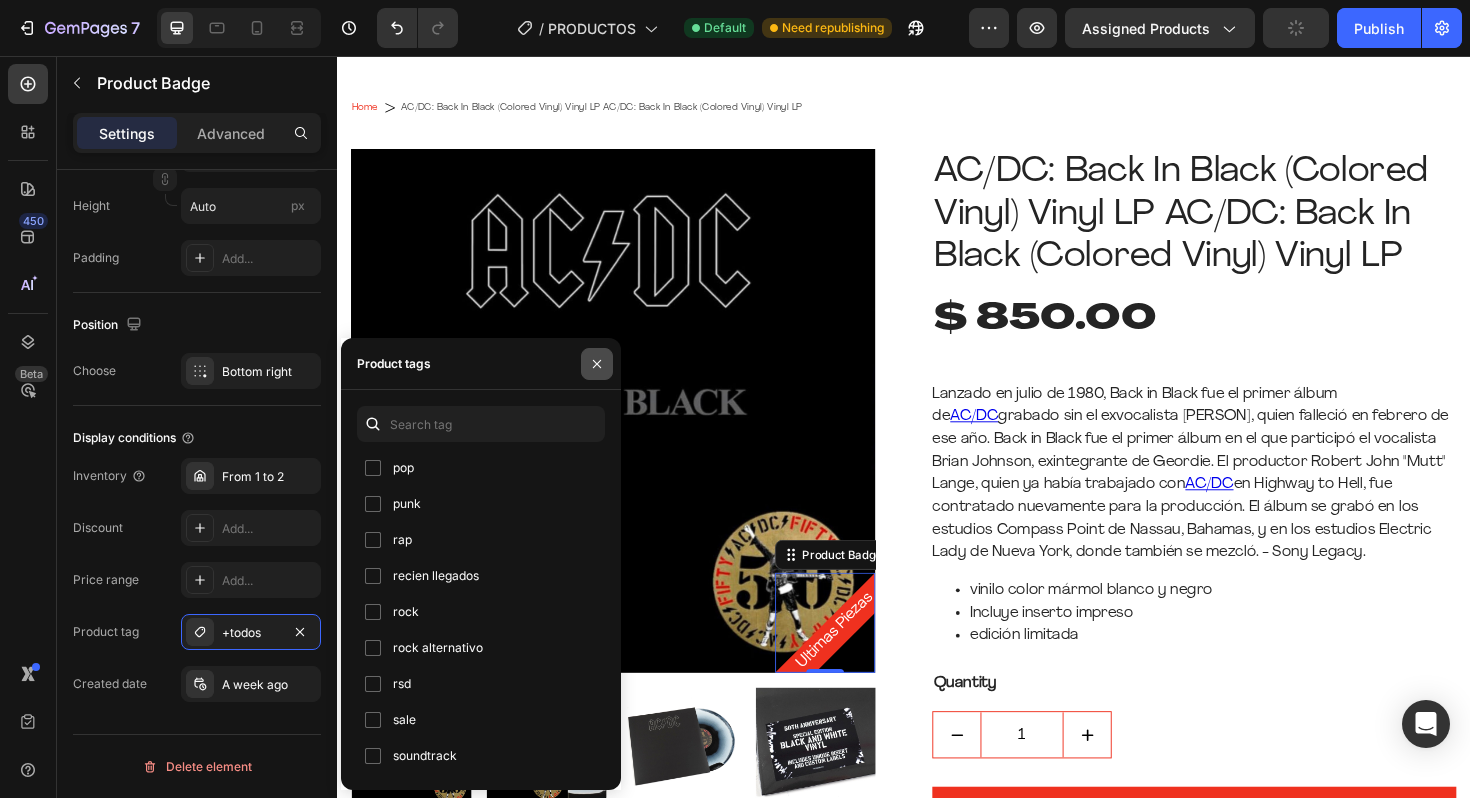 click at bounding box center (597, 364) 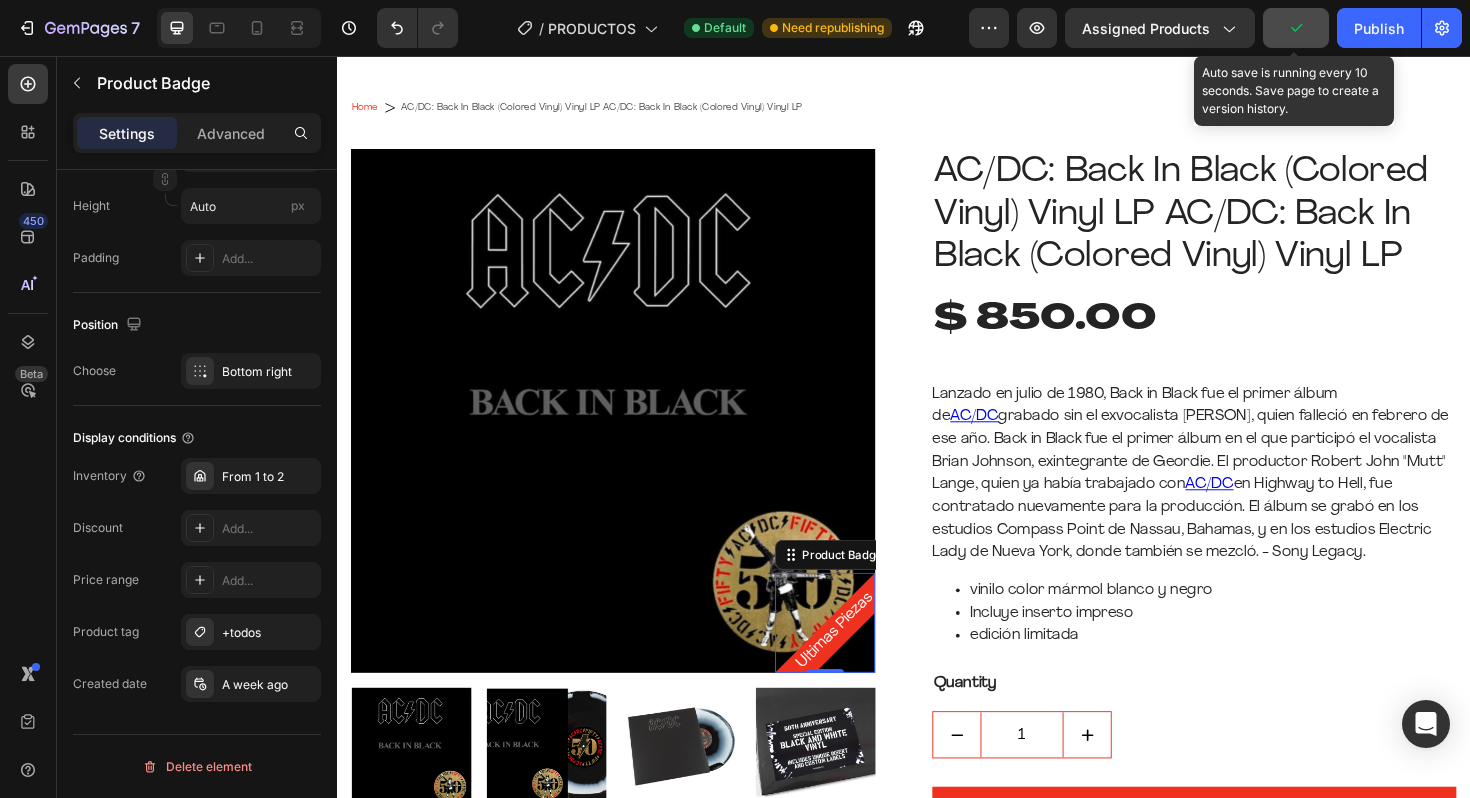 click 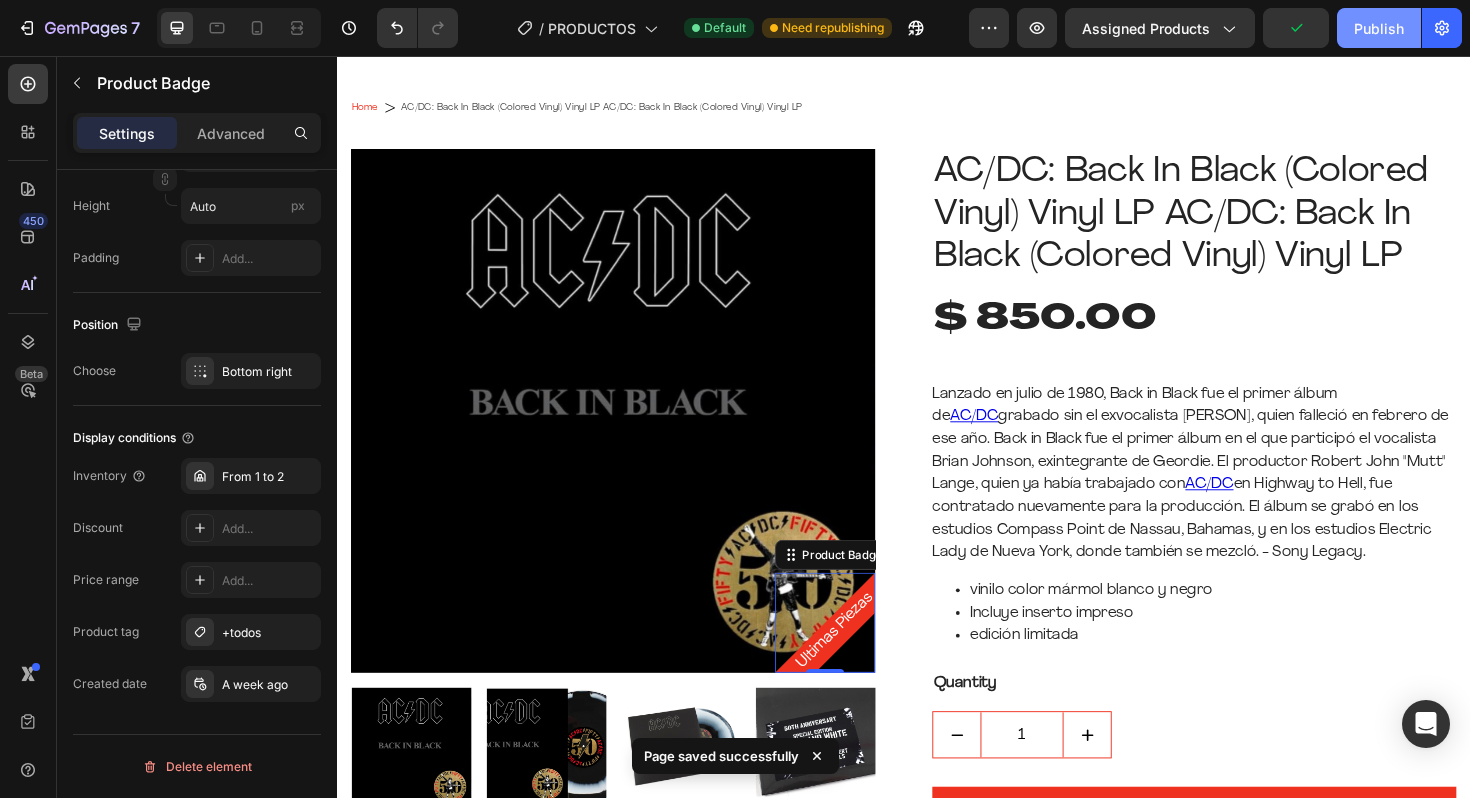 click on "Publish" at bounding box center [1379, 28] 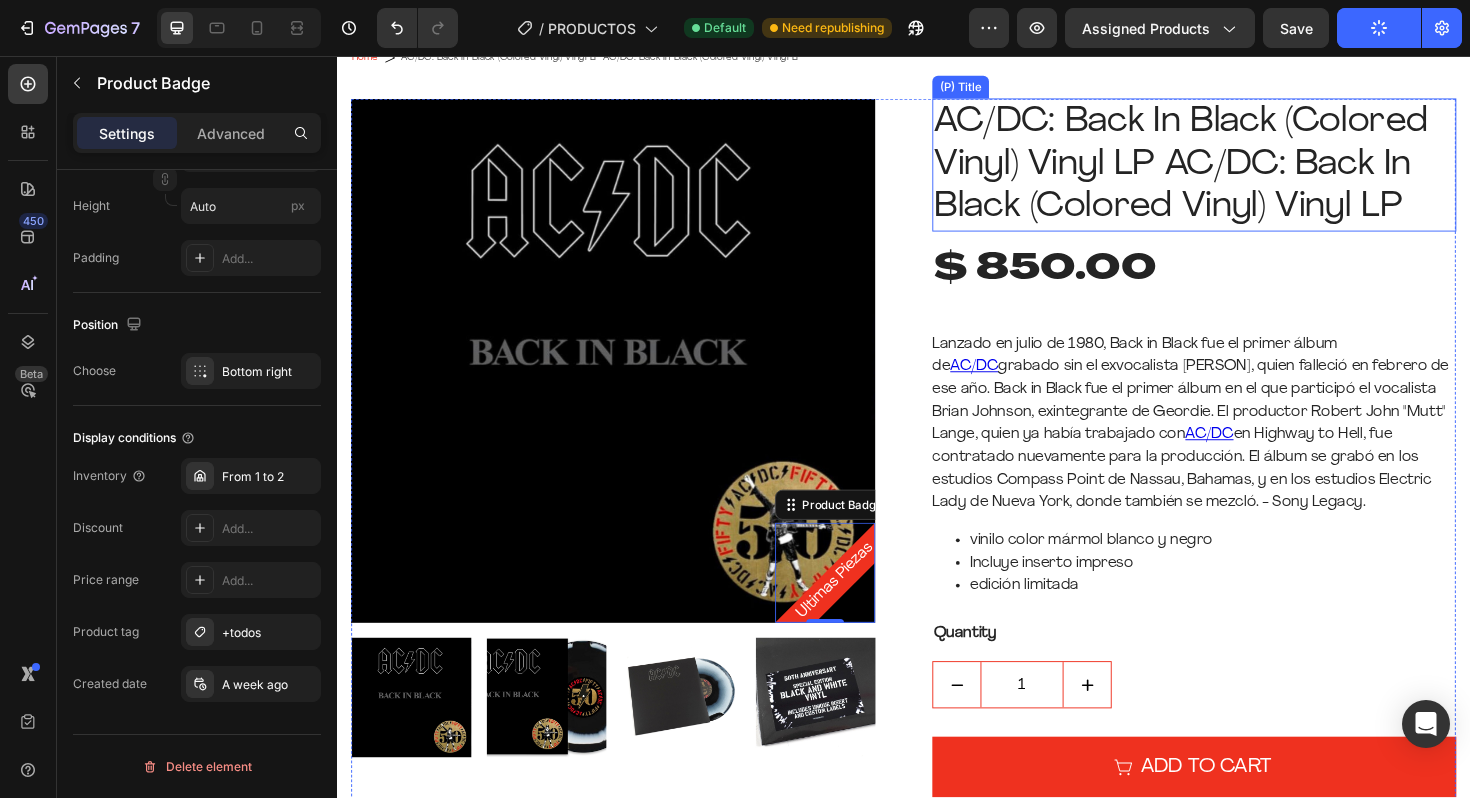 scroll, scrollTop: 117, scrollLeft: 0, axis: vertical 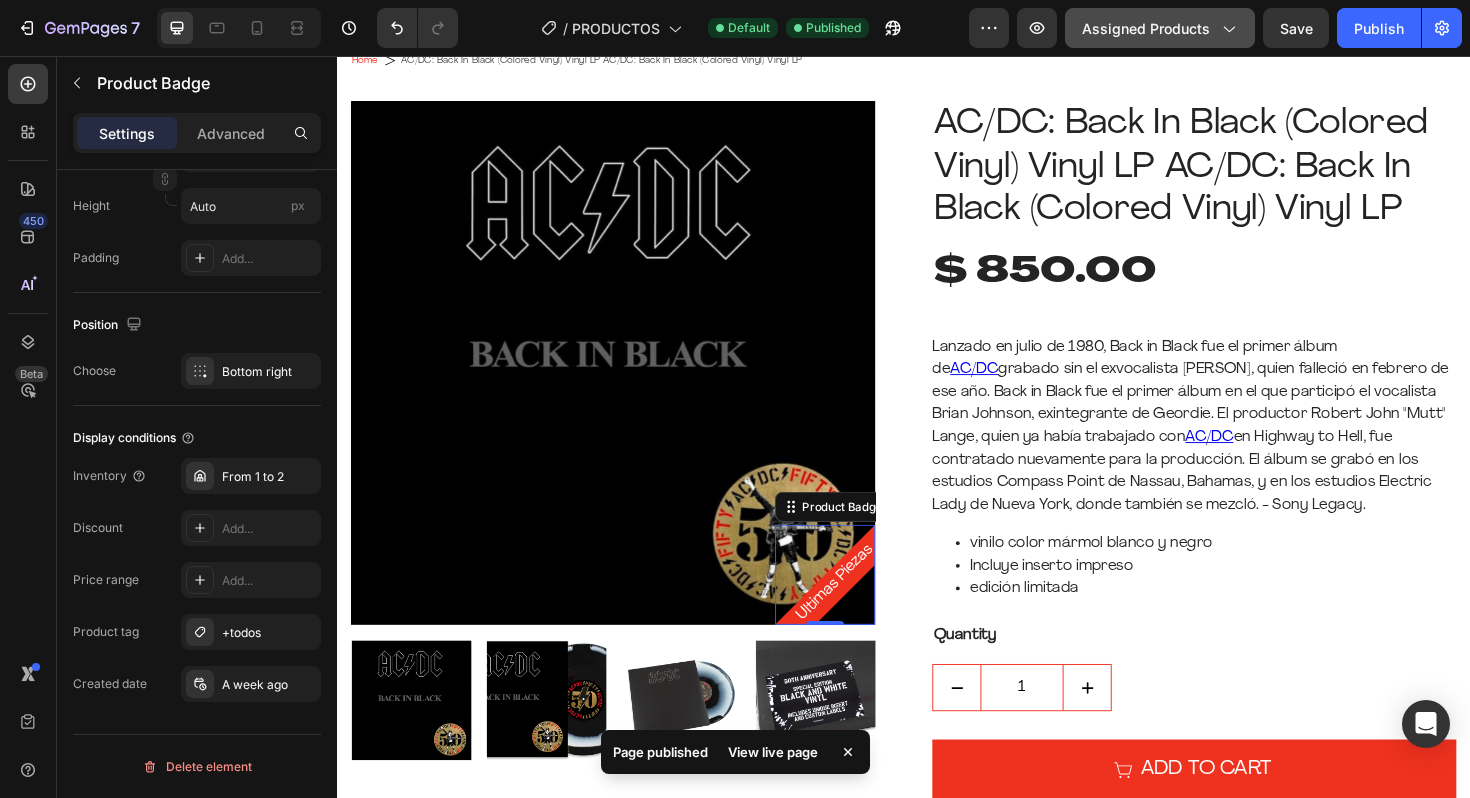 click on "Assigned Products" 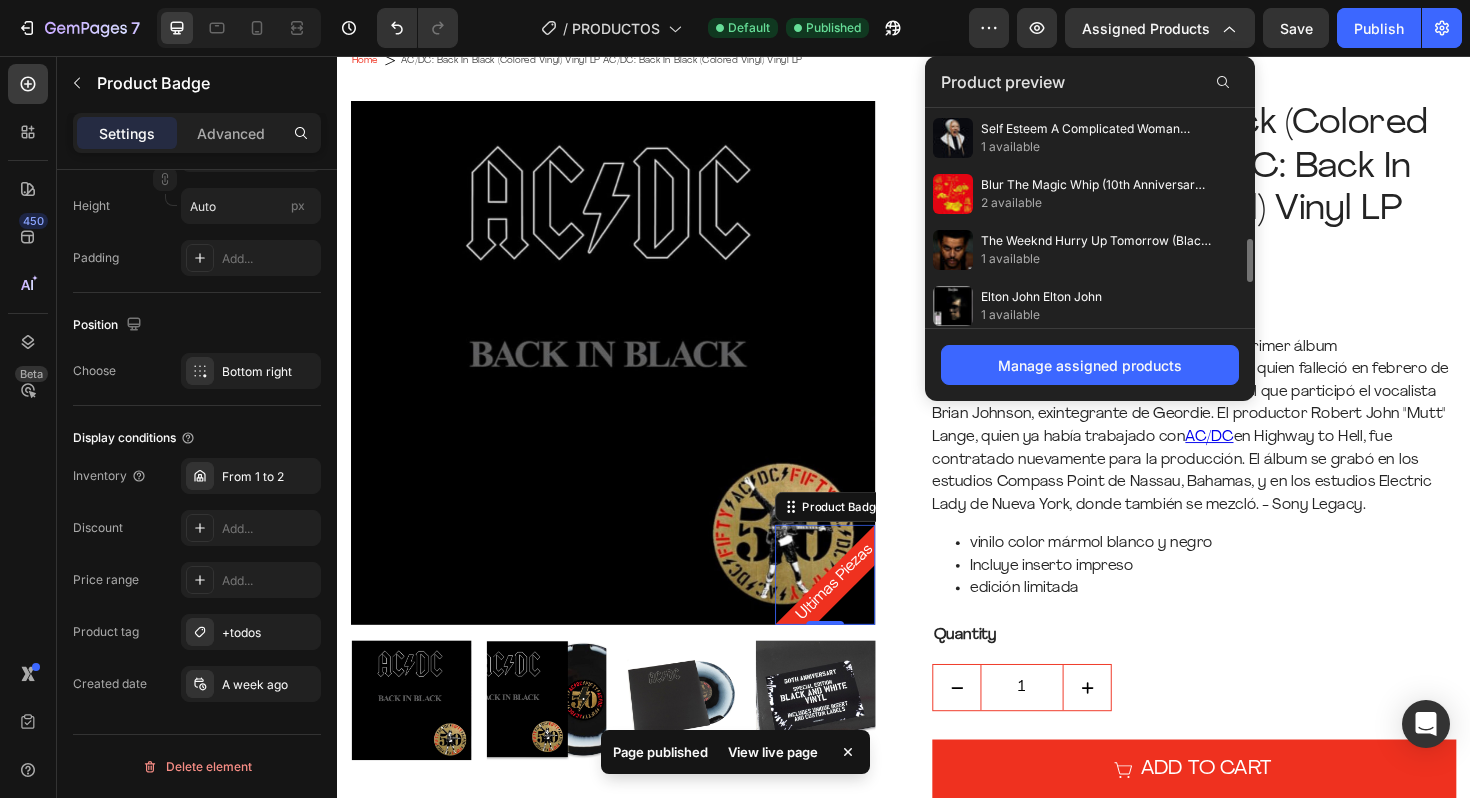 scroll, scrollTop: 805, scrollLeft: 0, axis: vertical 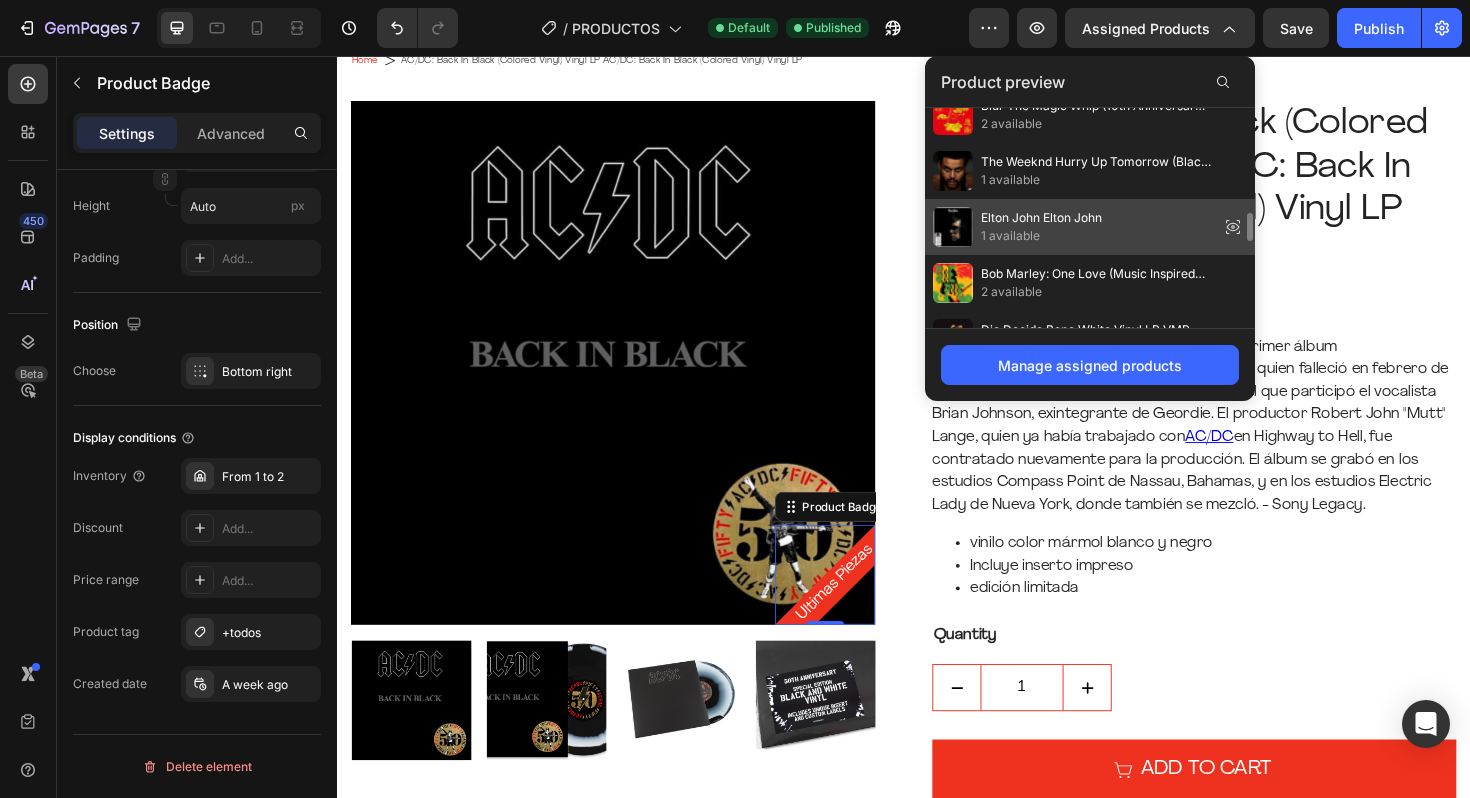 click 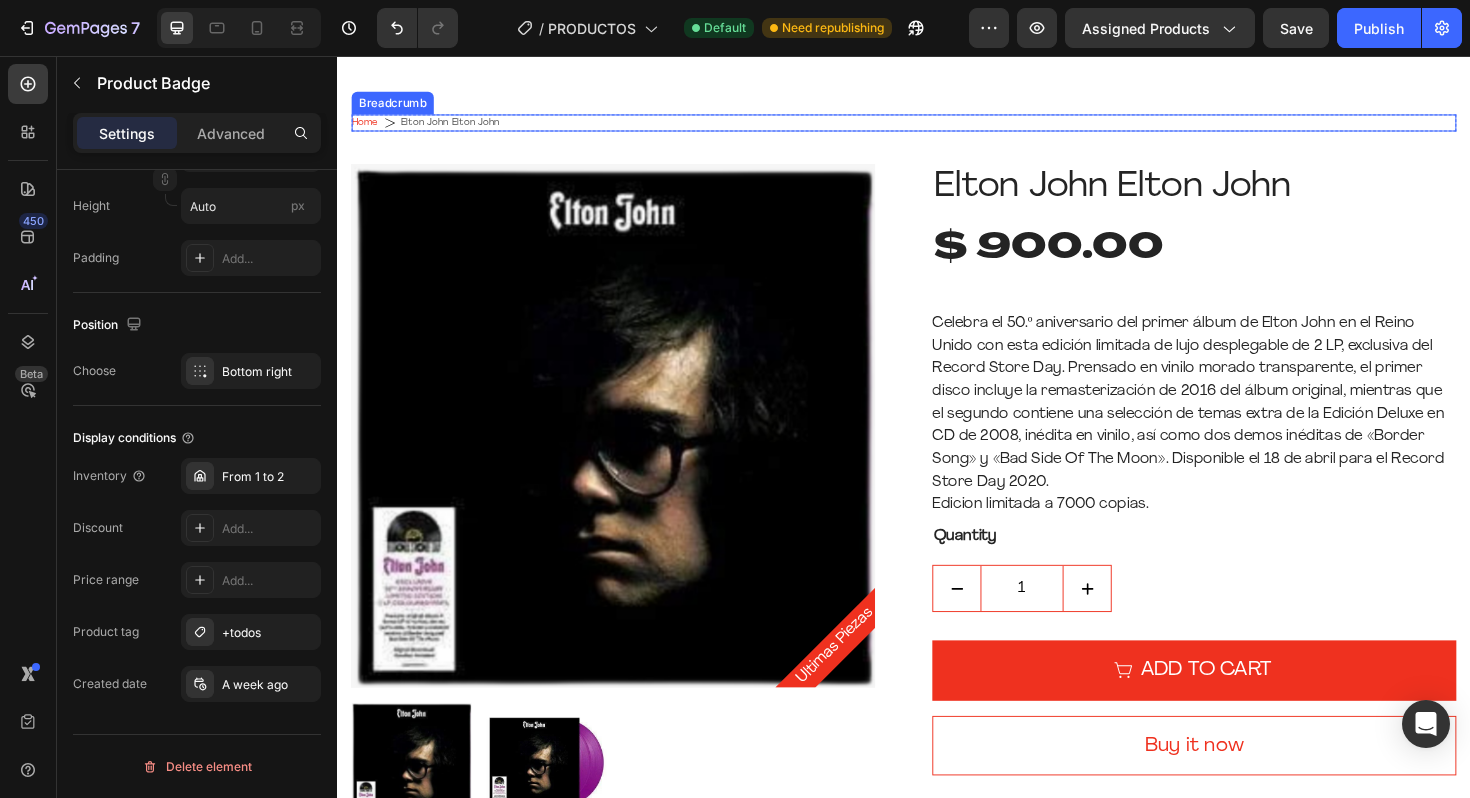 scroll, scrollTop: 129, scrollLeft: 0, axis: vertical 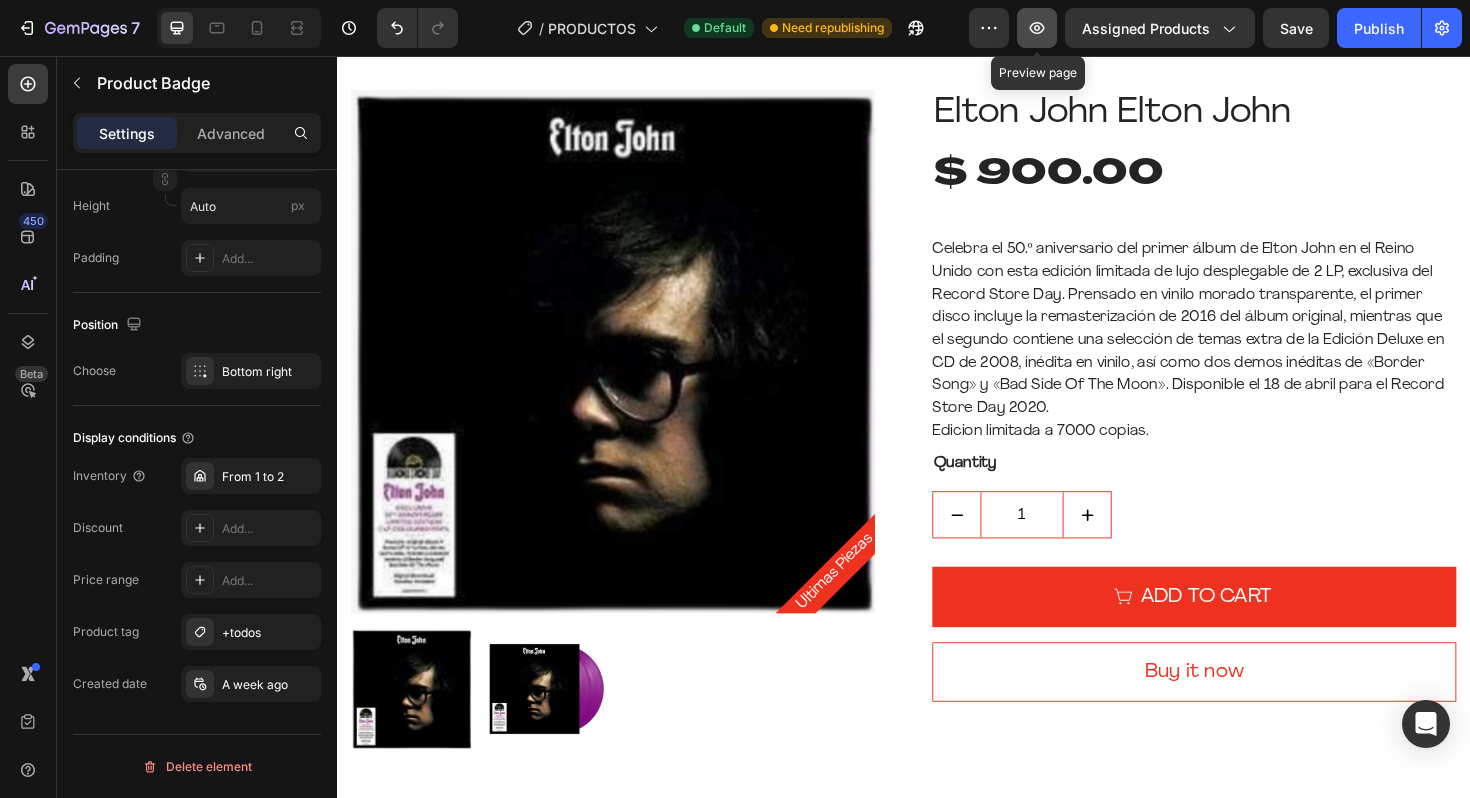 click 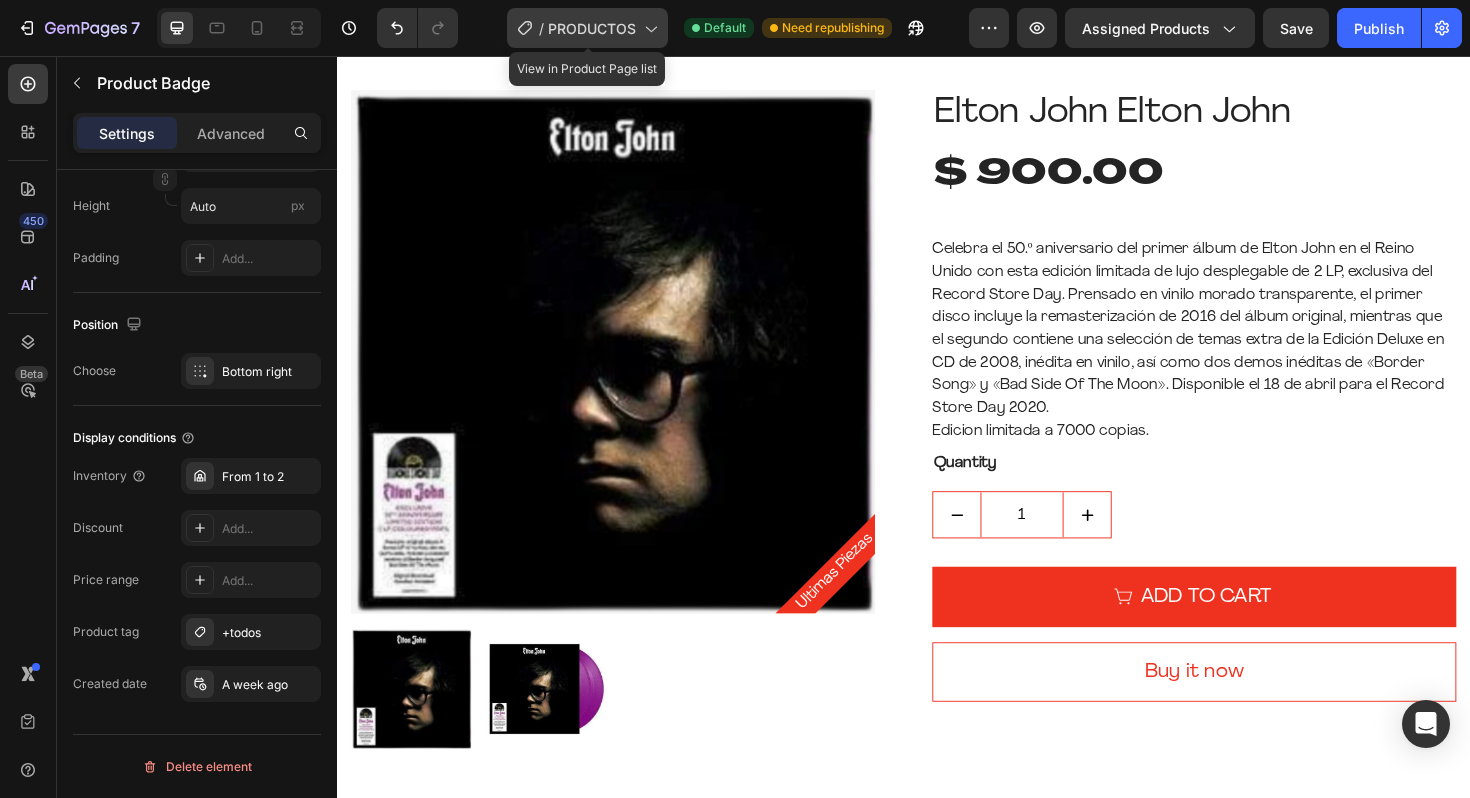 click on "PRODUCTOS" at bounding box center [592, 28] 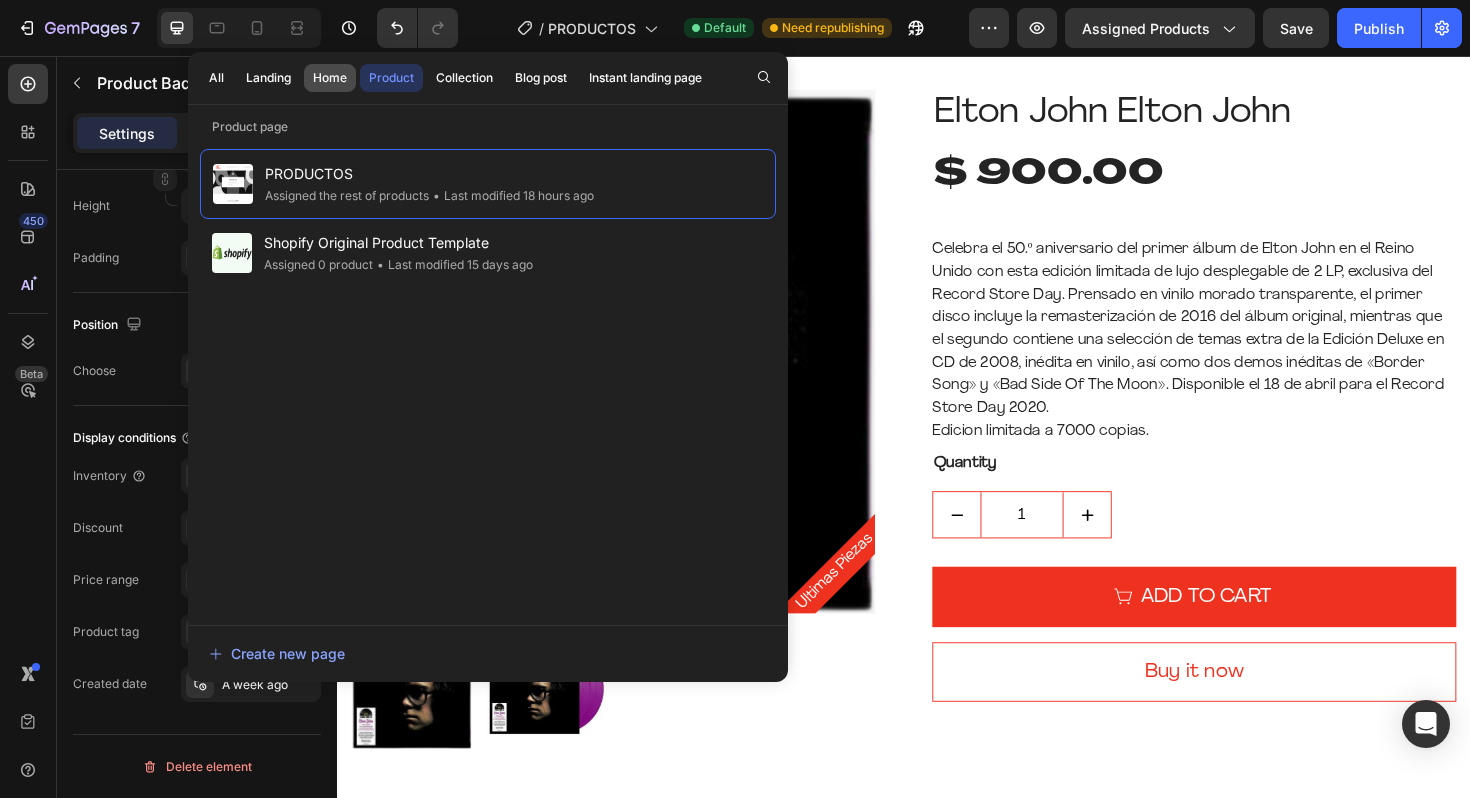 click on "Home" at bounding box center [330, 78] 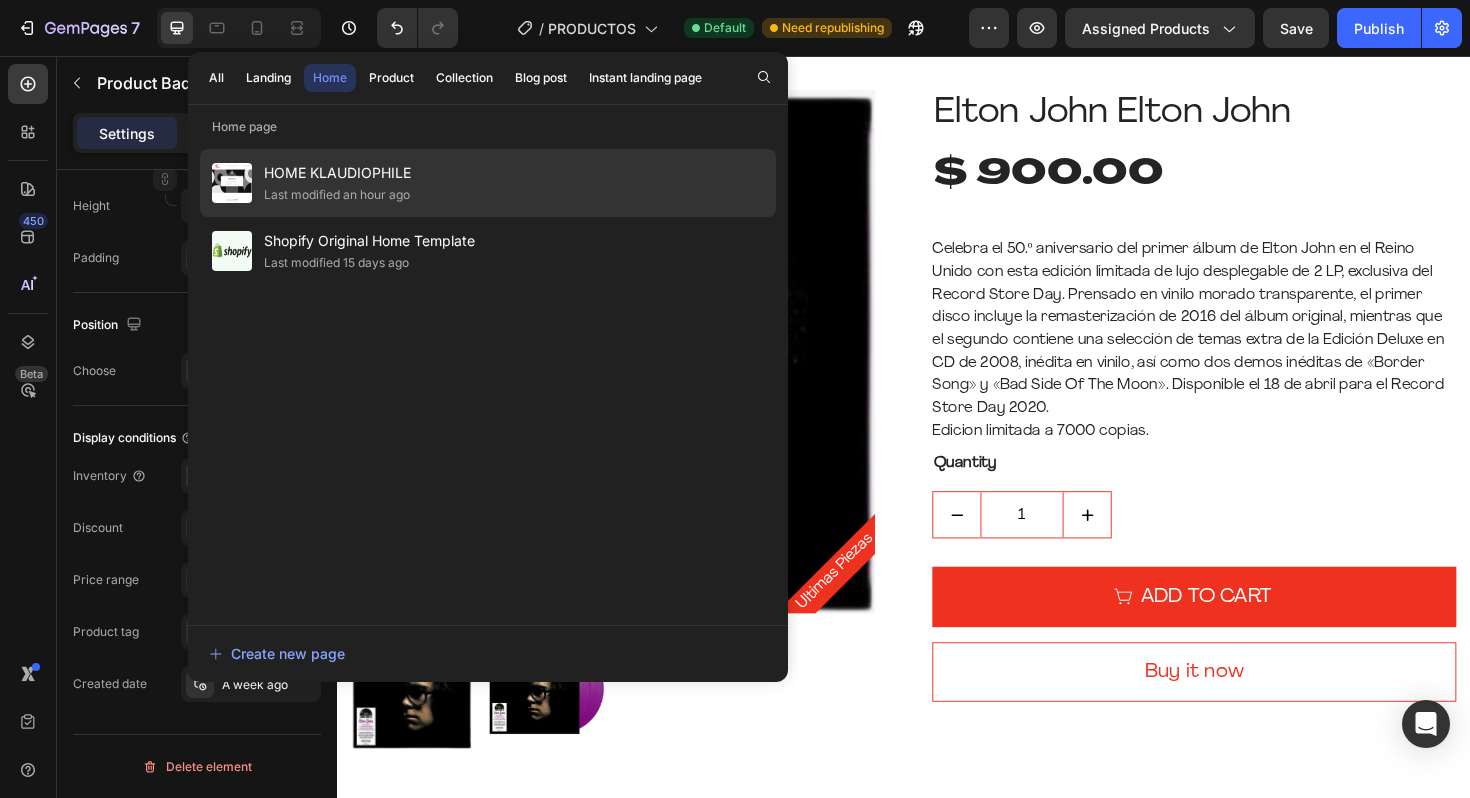 click on "HOME KLAUDIOPHILE Last modified an hour ago" 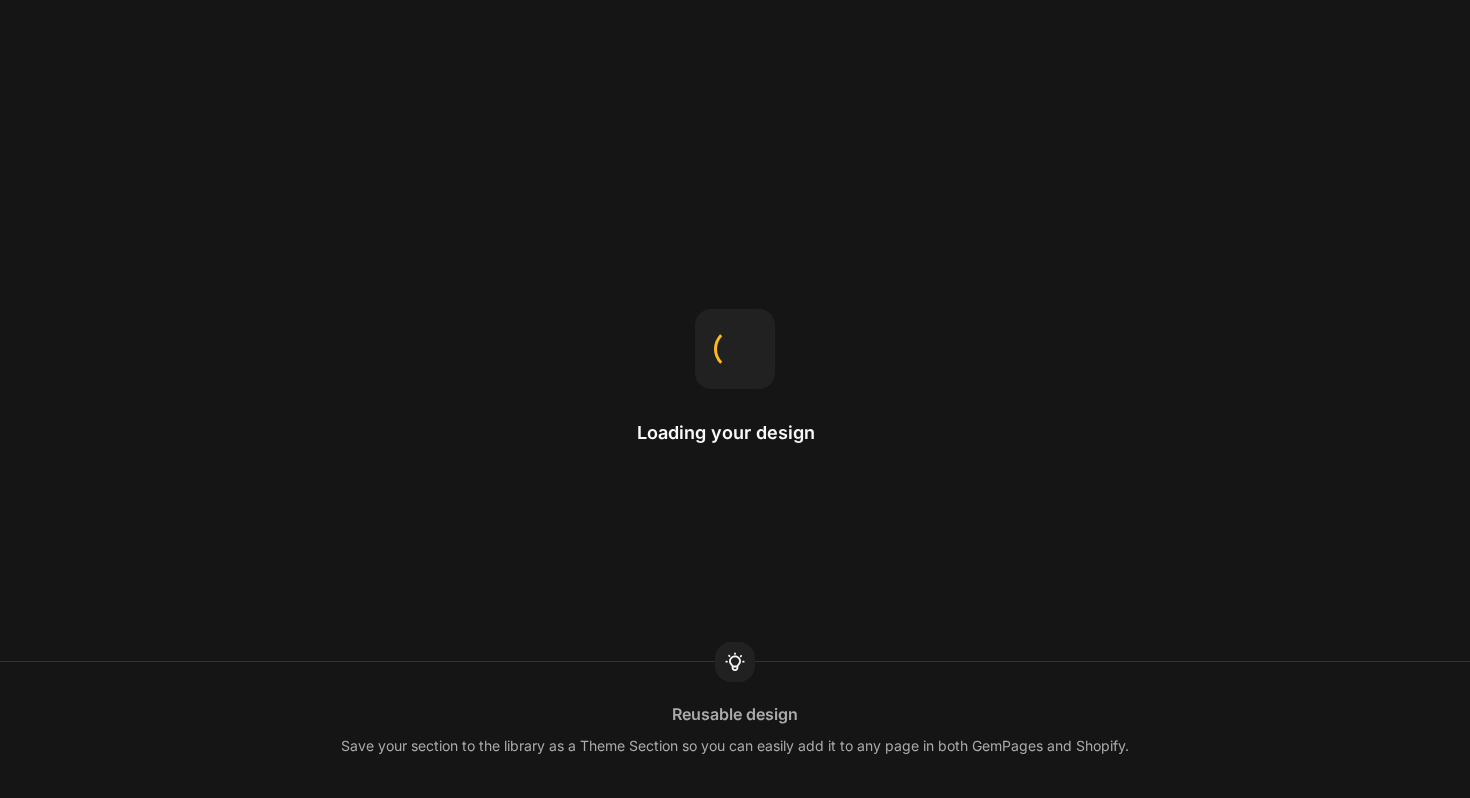 scroll, scrollTop: 0, scrollLeft: 0, axis: both 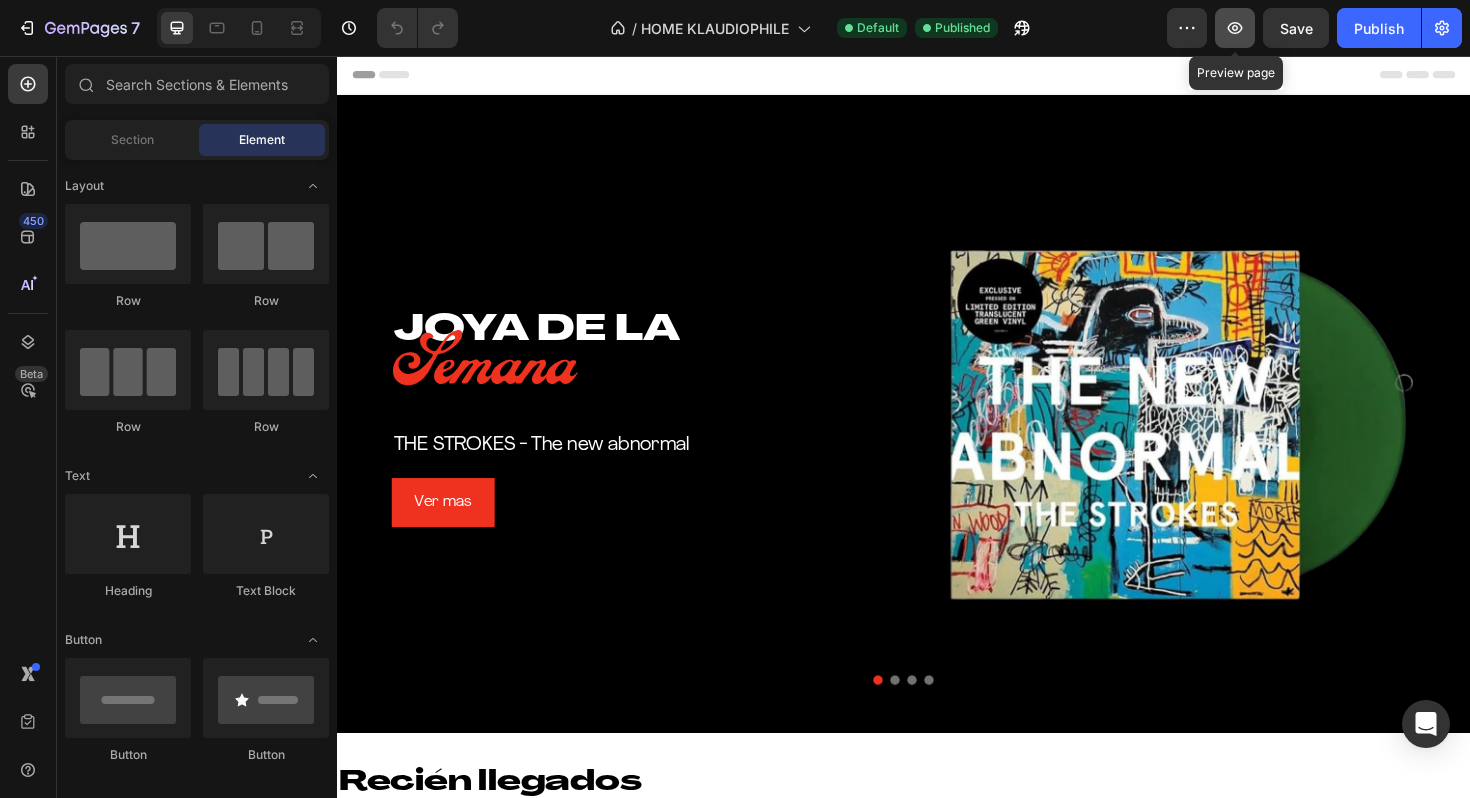 click 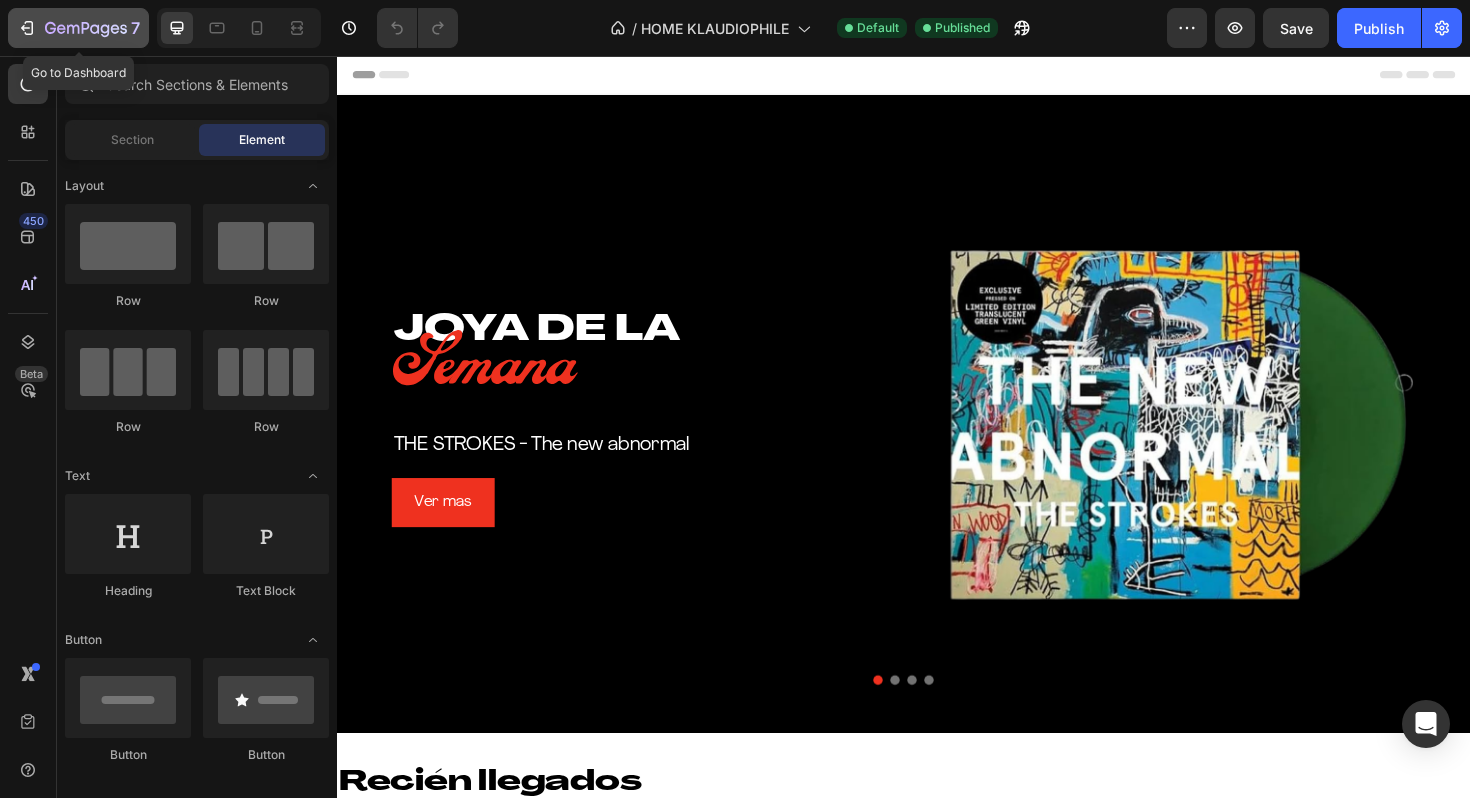 click on "7" 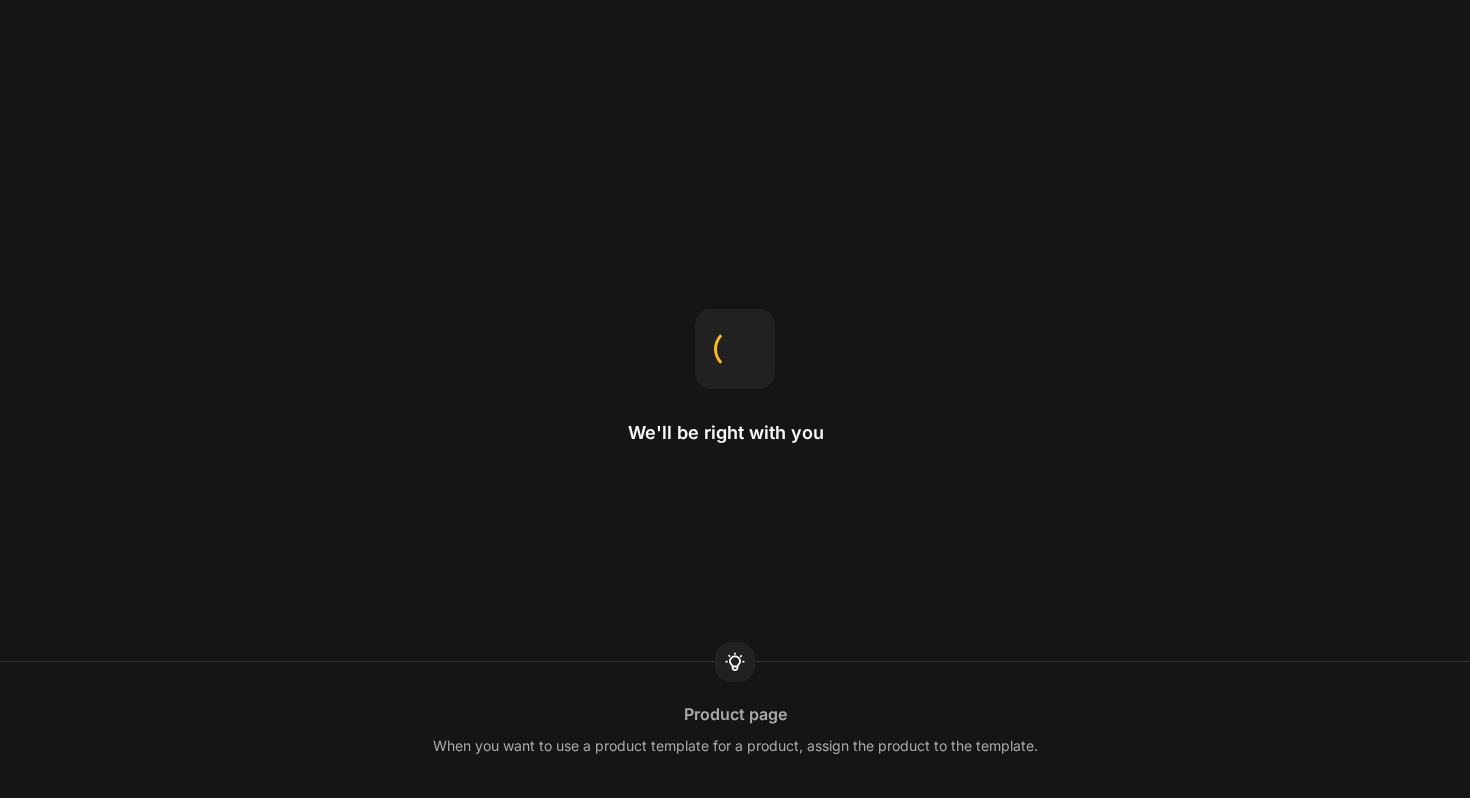 scroll, scrollTop: 0, scrollLeft: 0, axis: both 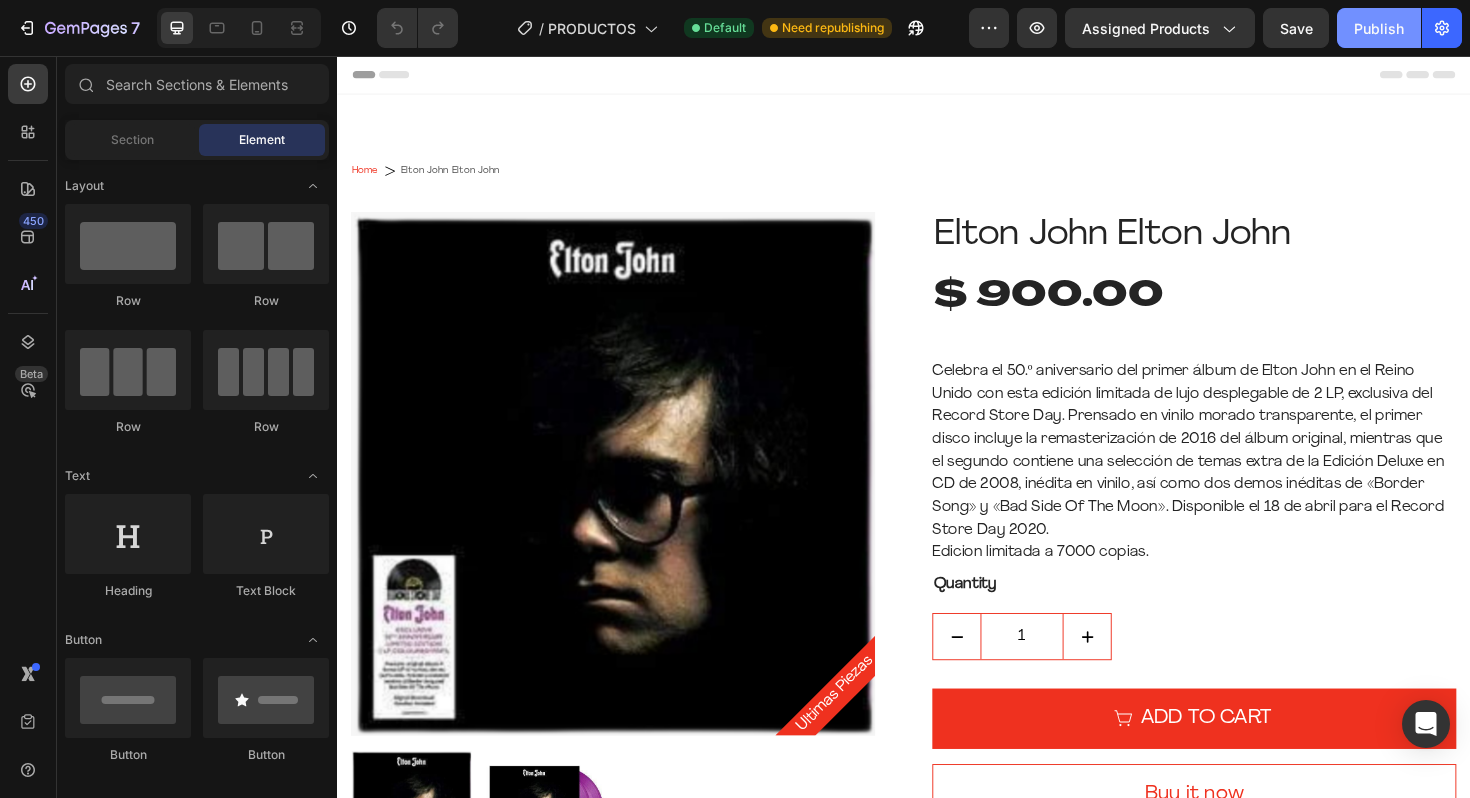 click on "Publish" 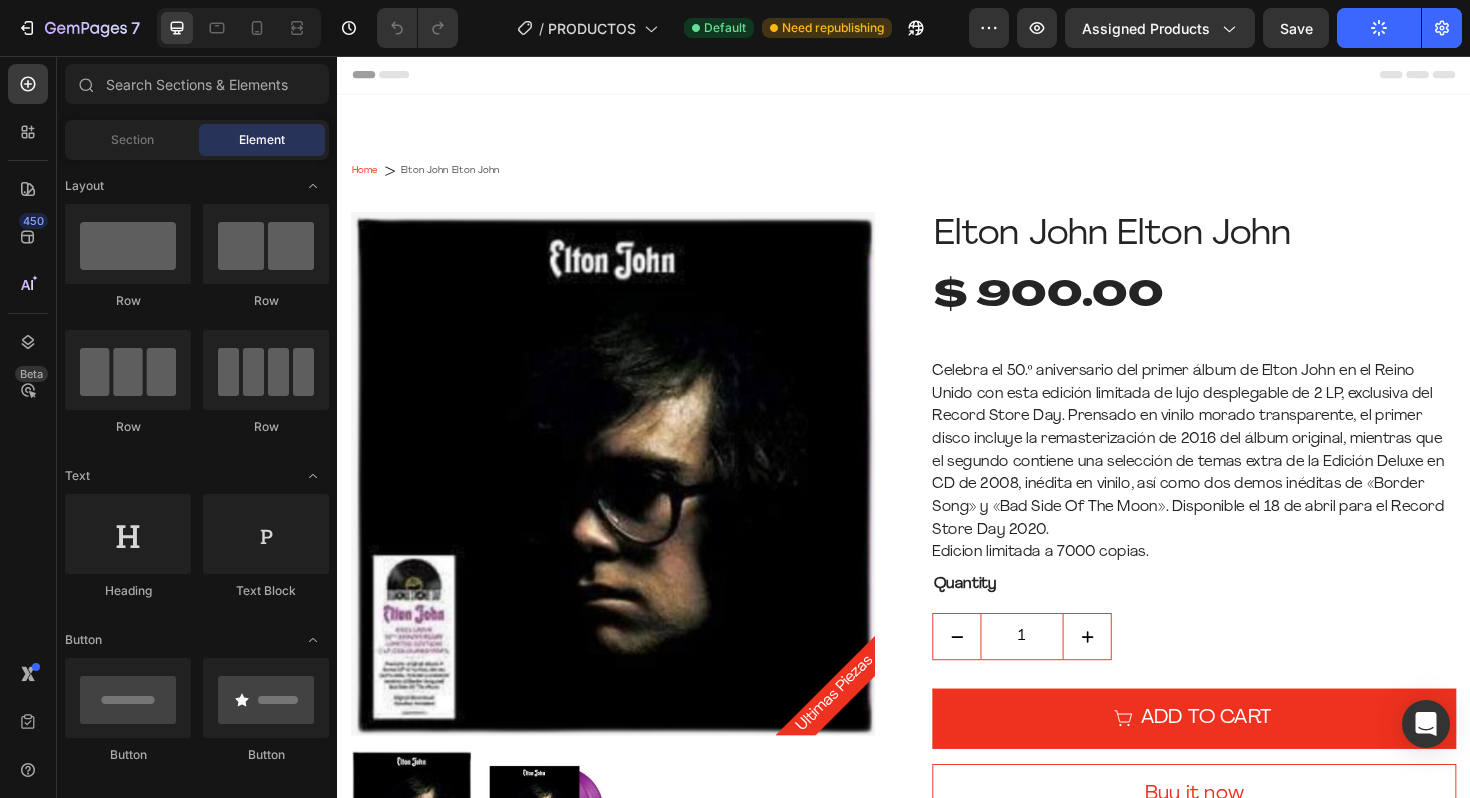 scroll, scrollTop: 0, scrollLeft: 0, axis: both 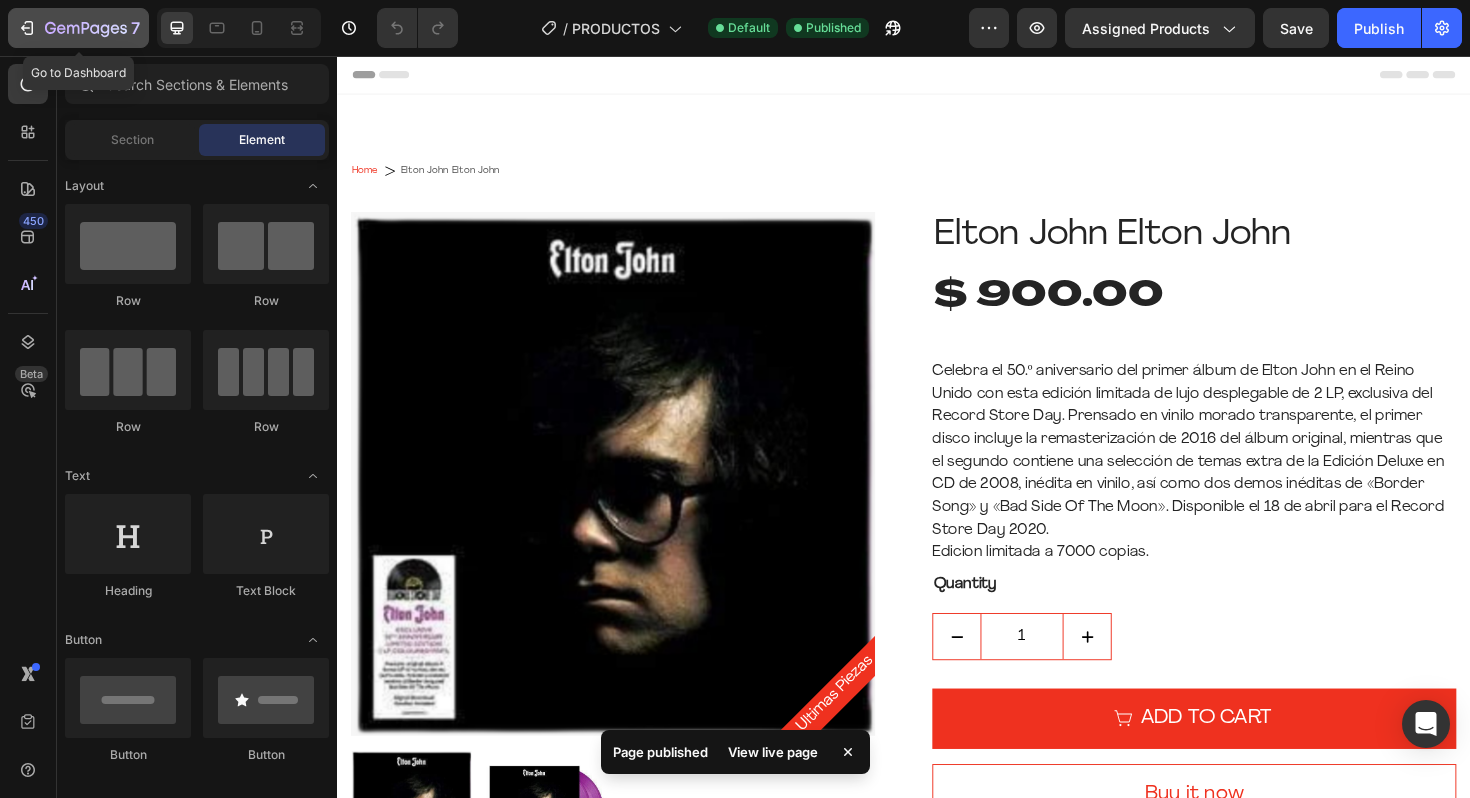 click 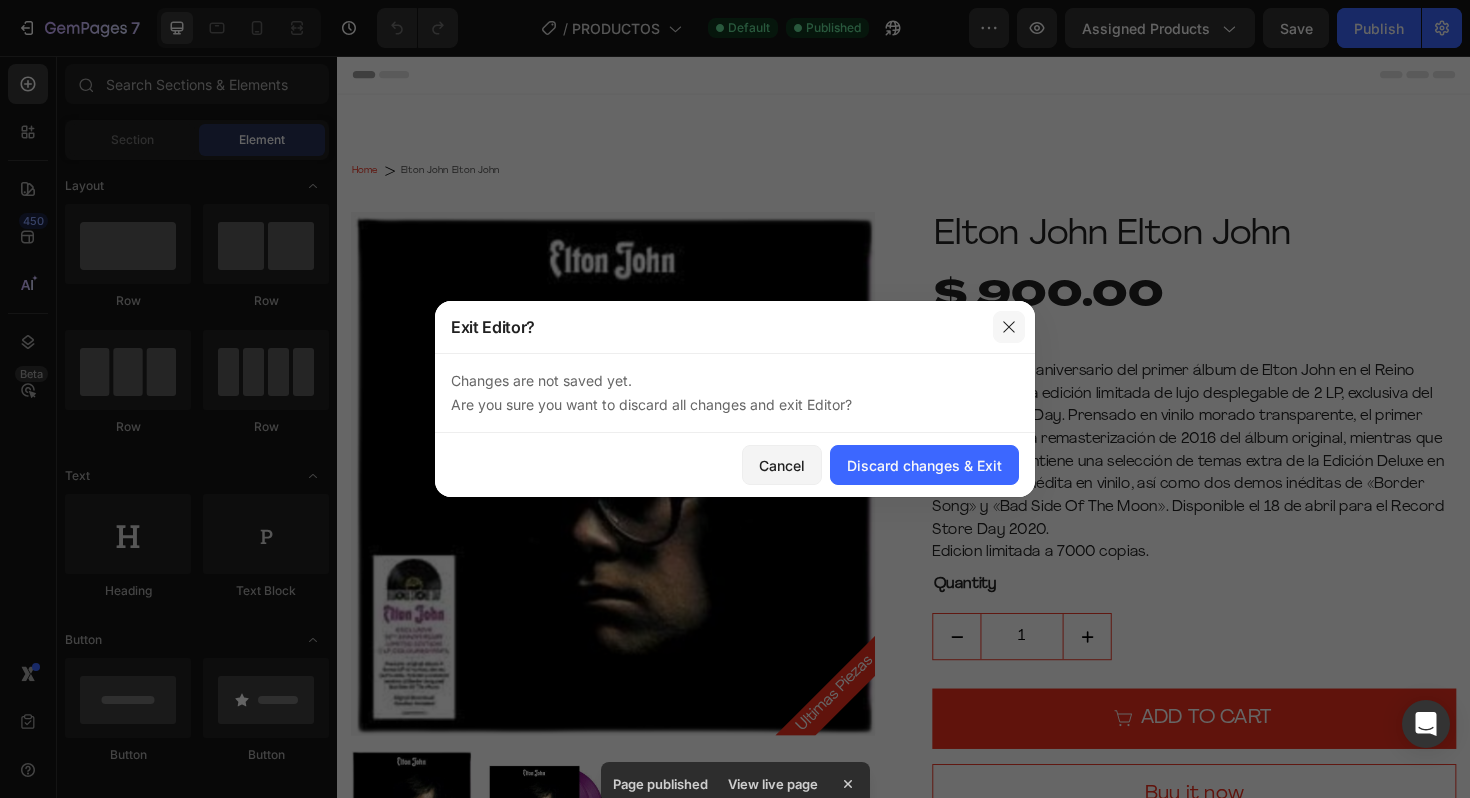 click 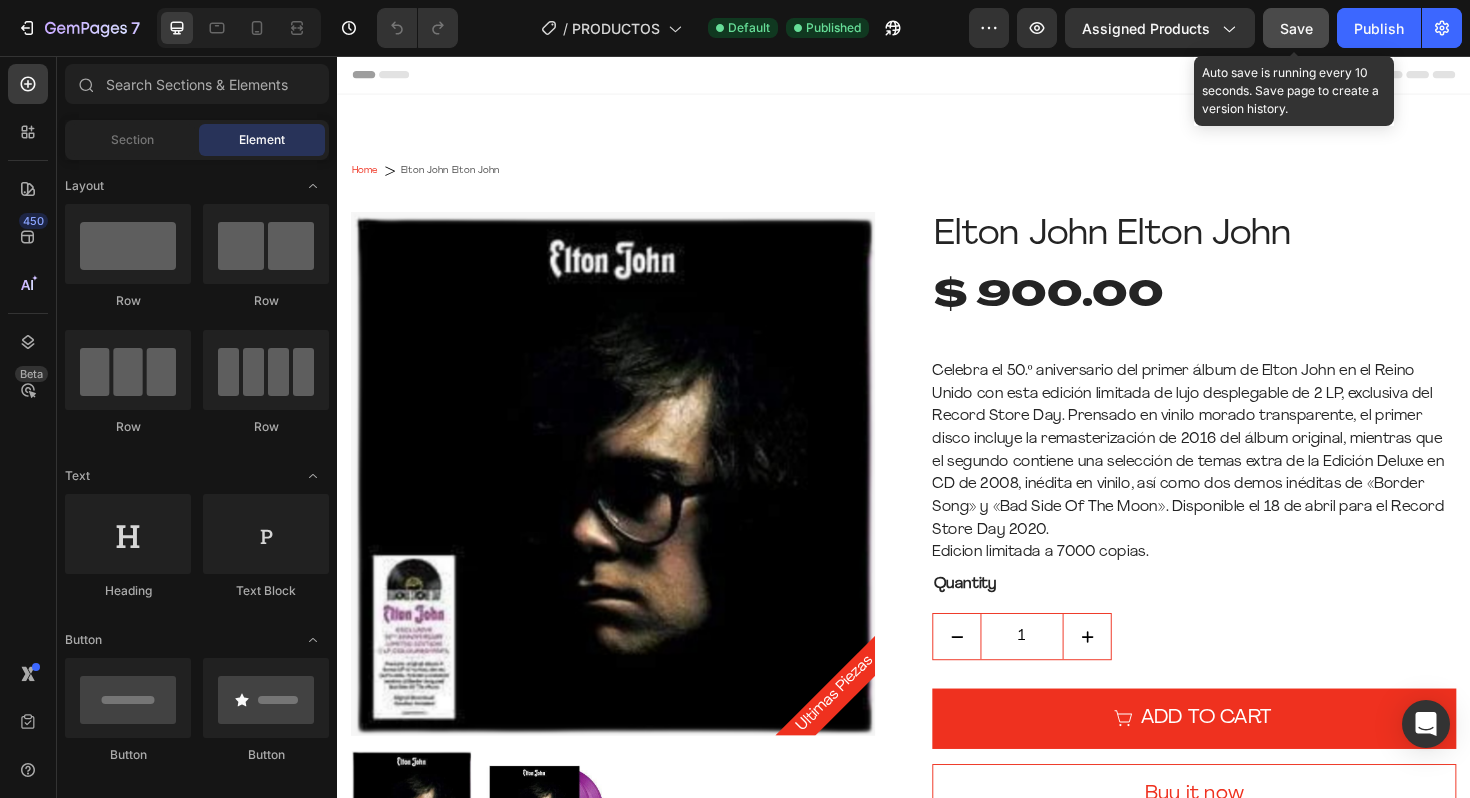 click on "Save" at bounding box center (1296, 28) 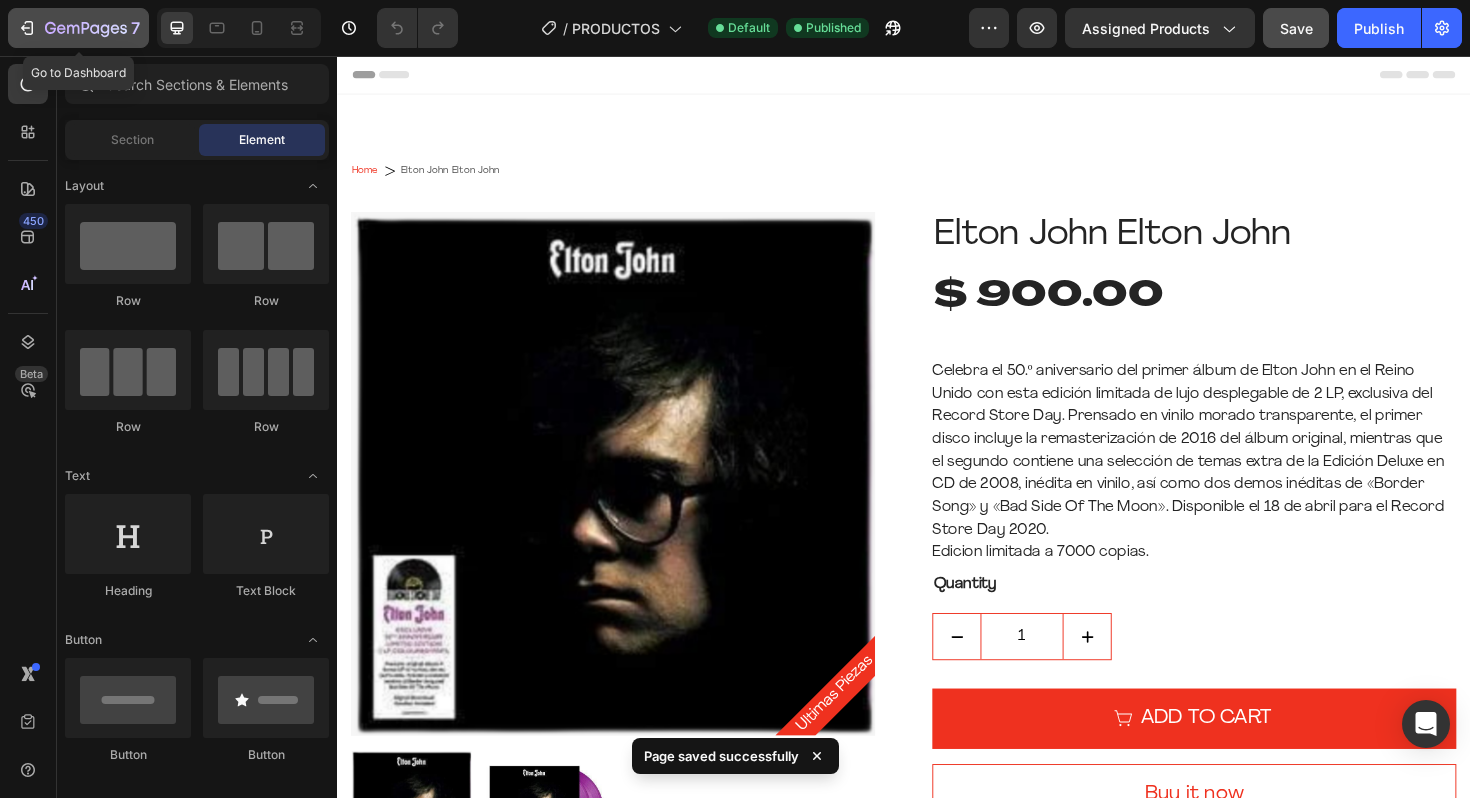 click on "7" 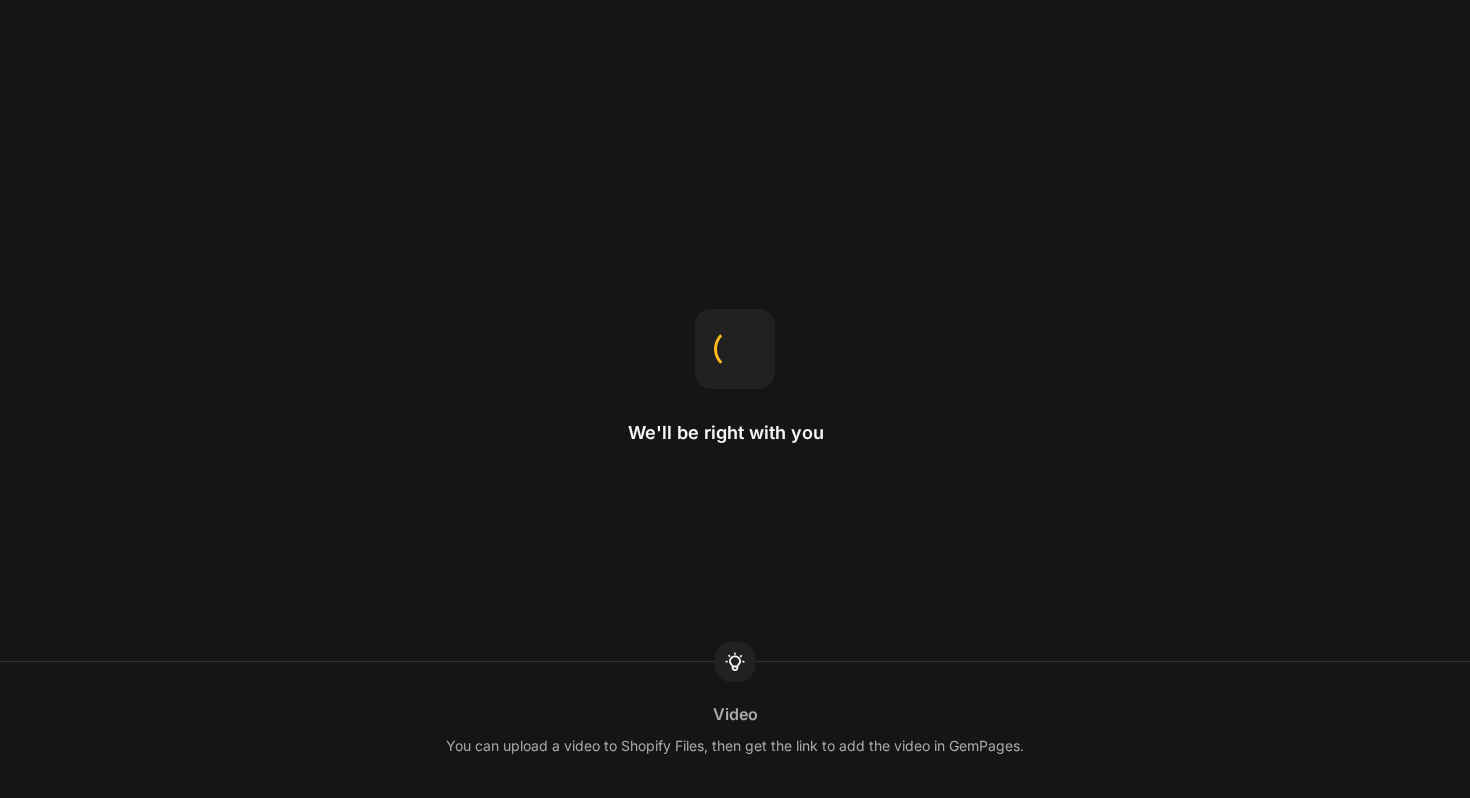 scroll, scrollTop: 0, scrollLeft: 0, axis: both 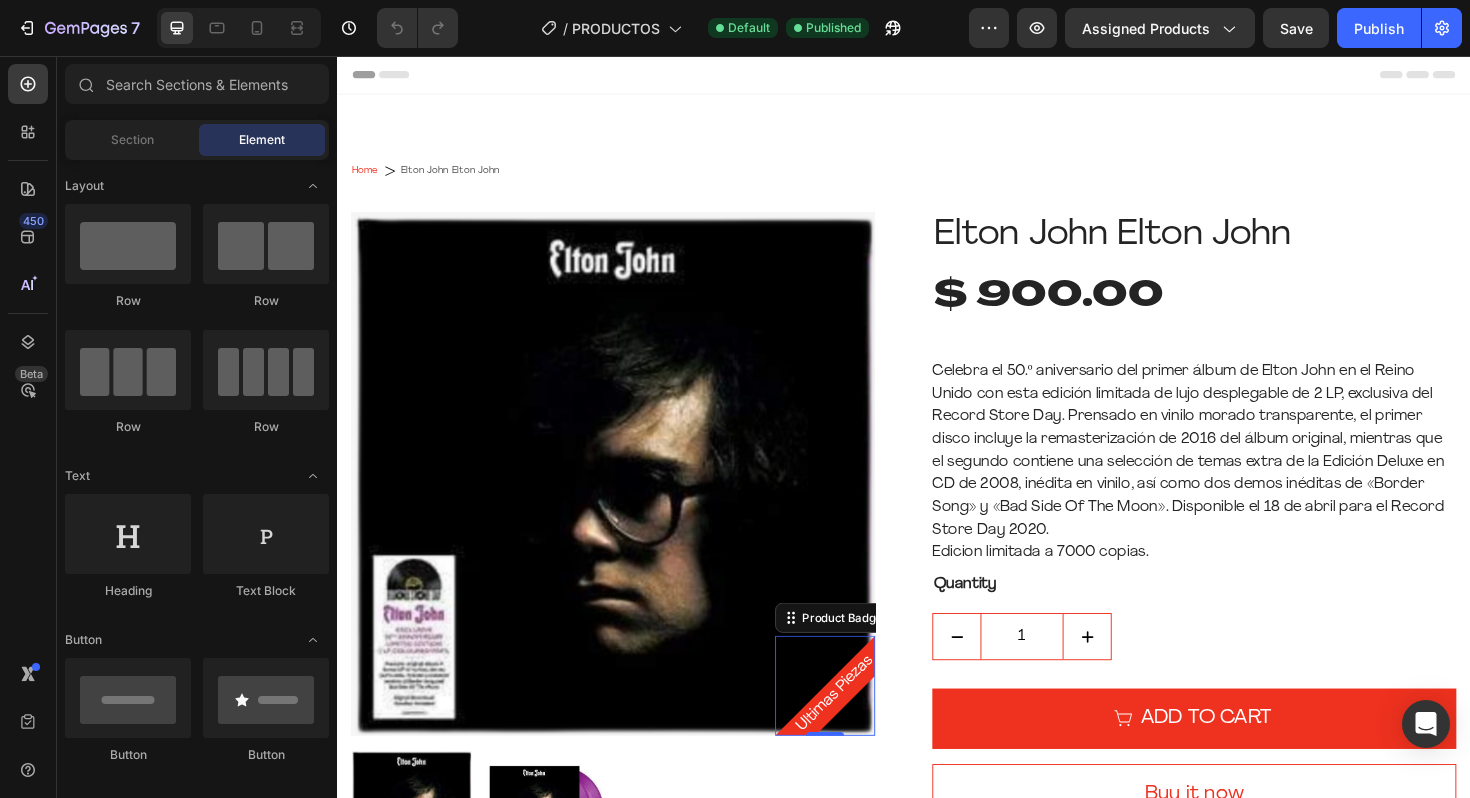 click on "Ultimas Piezas" at bounding box center (864, 731) 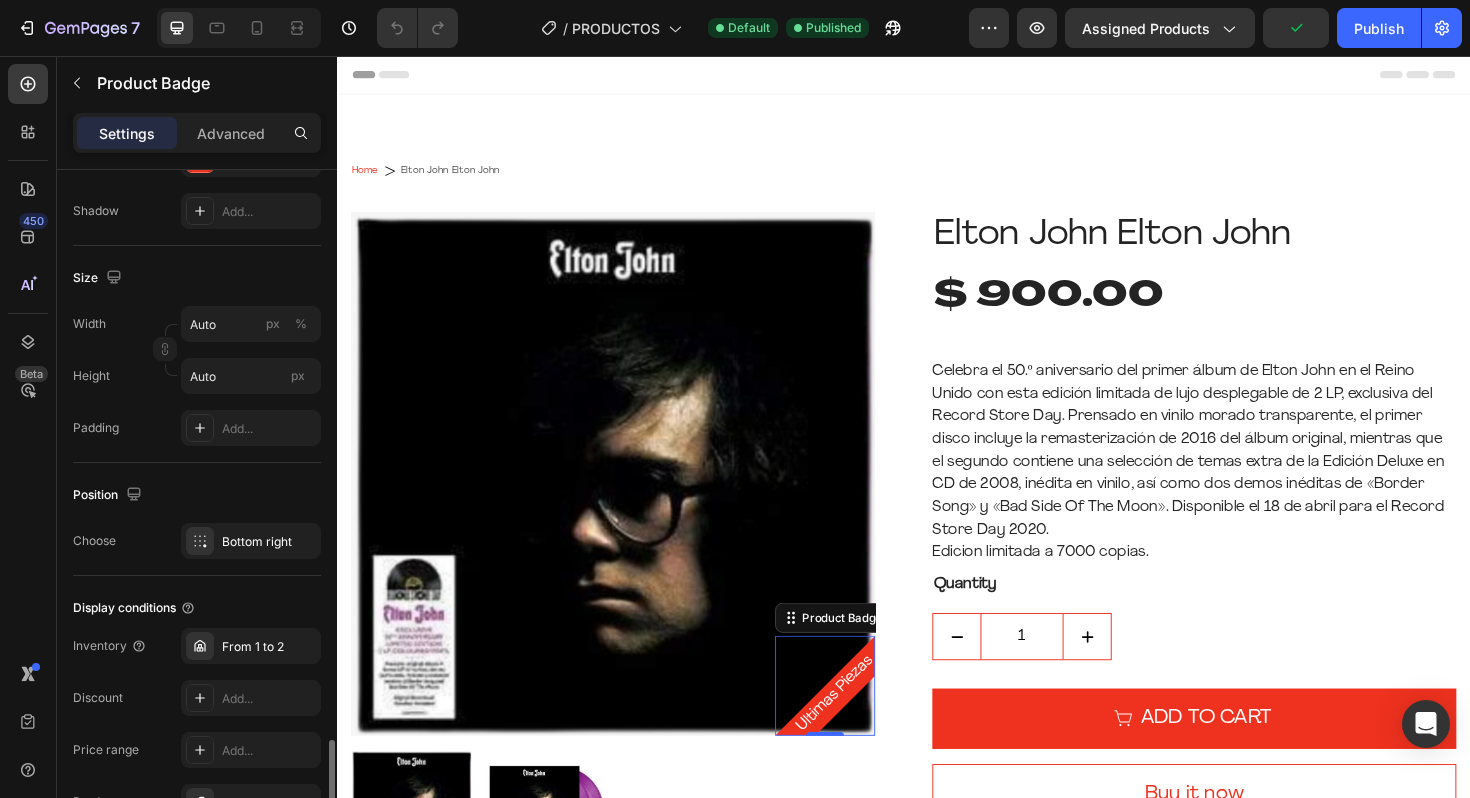 scroll, scrollTop: 960, scrollLeft: 0, axis: vertical 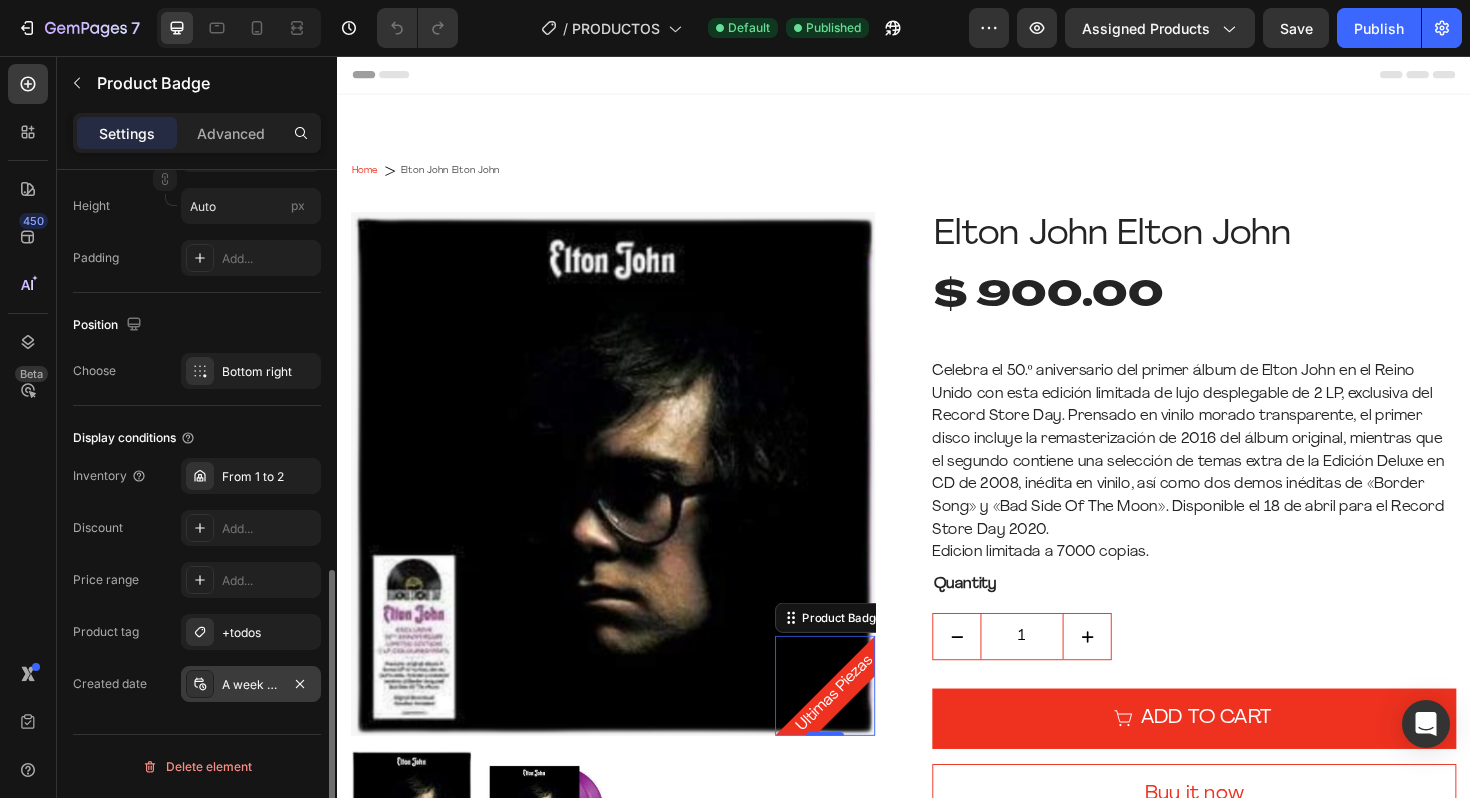 click at bounding box center (200, 684) 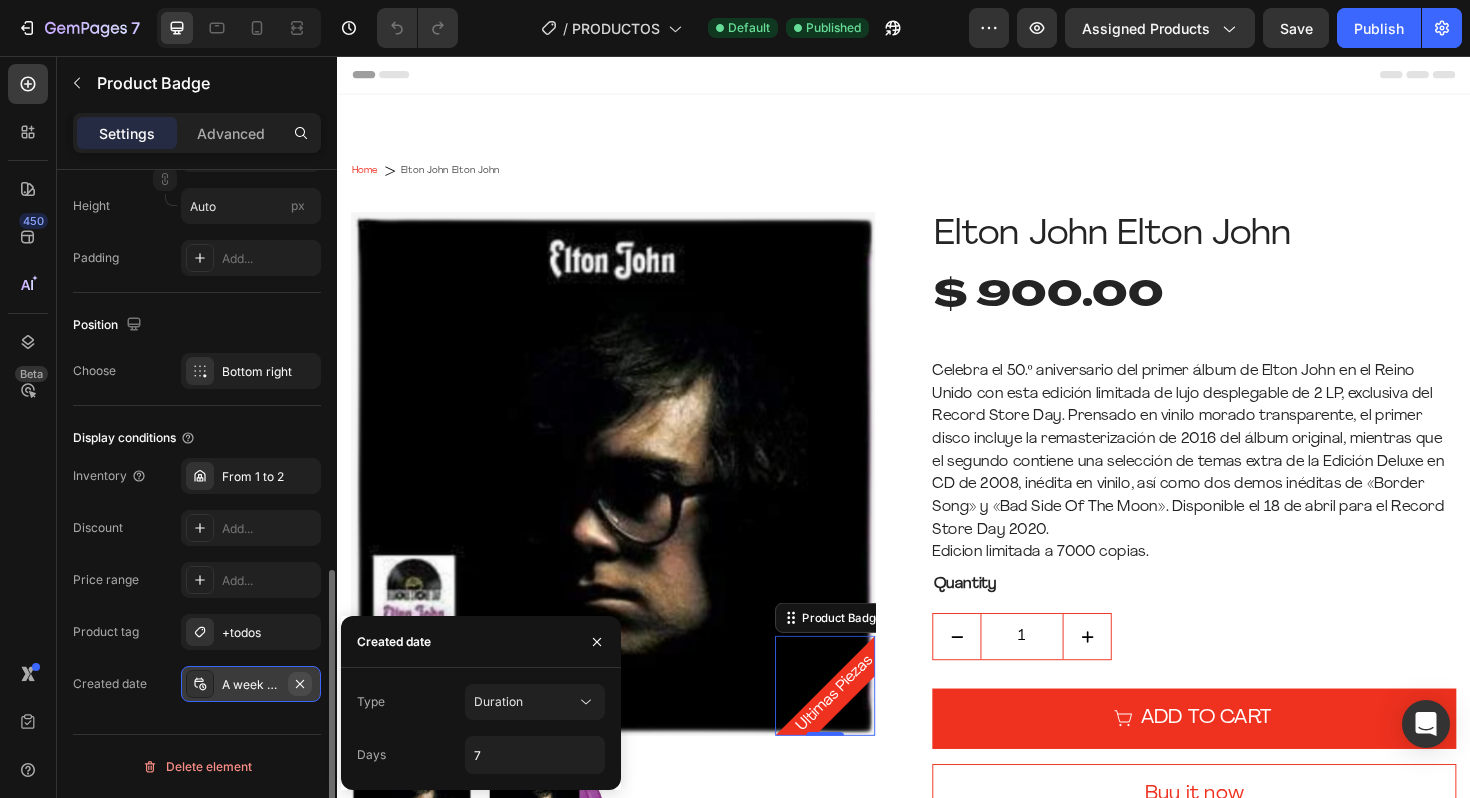 click 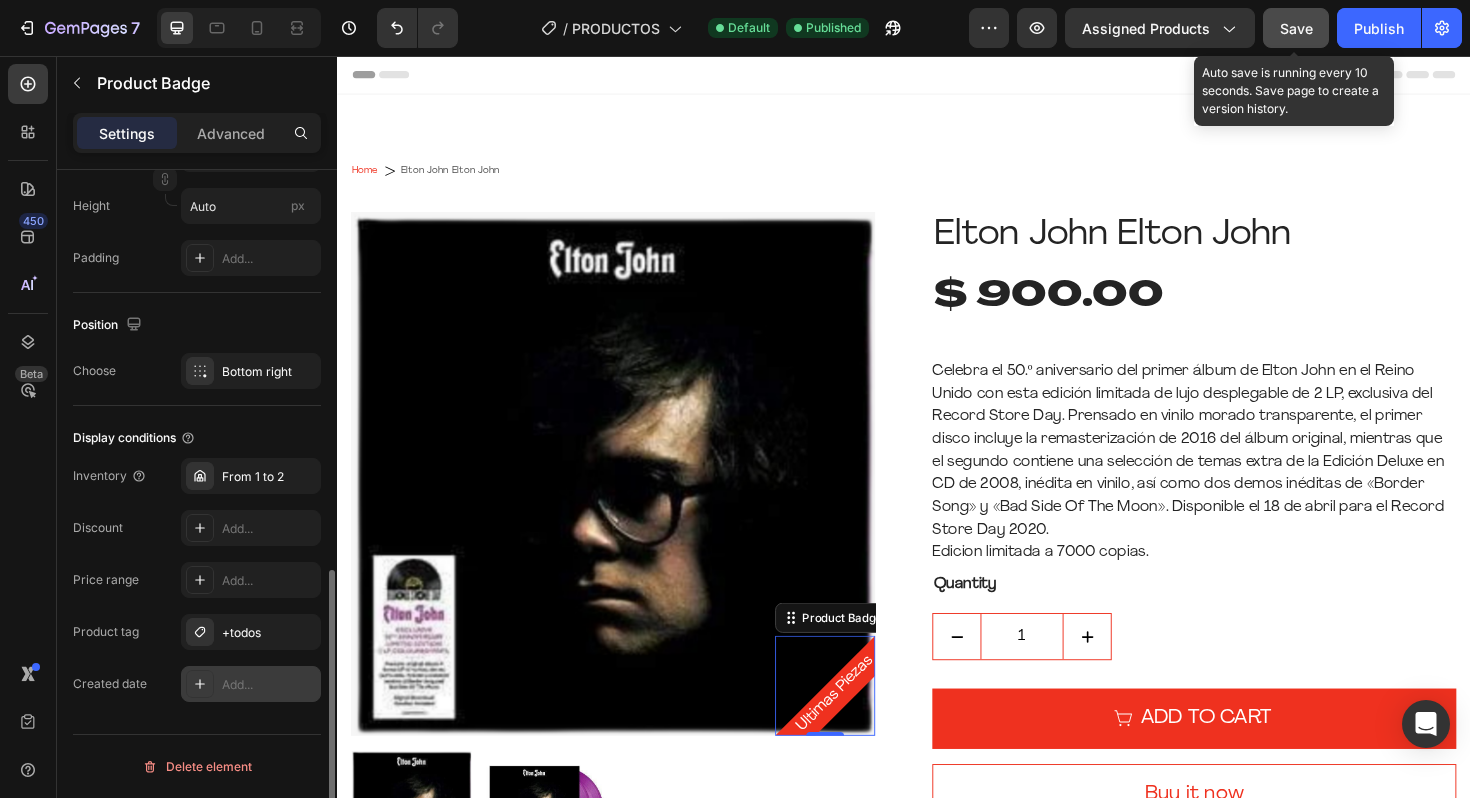 click on "Save" at bounding box center [1296, 28] 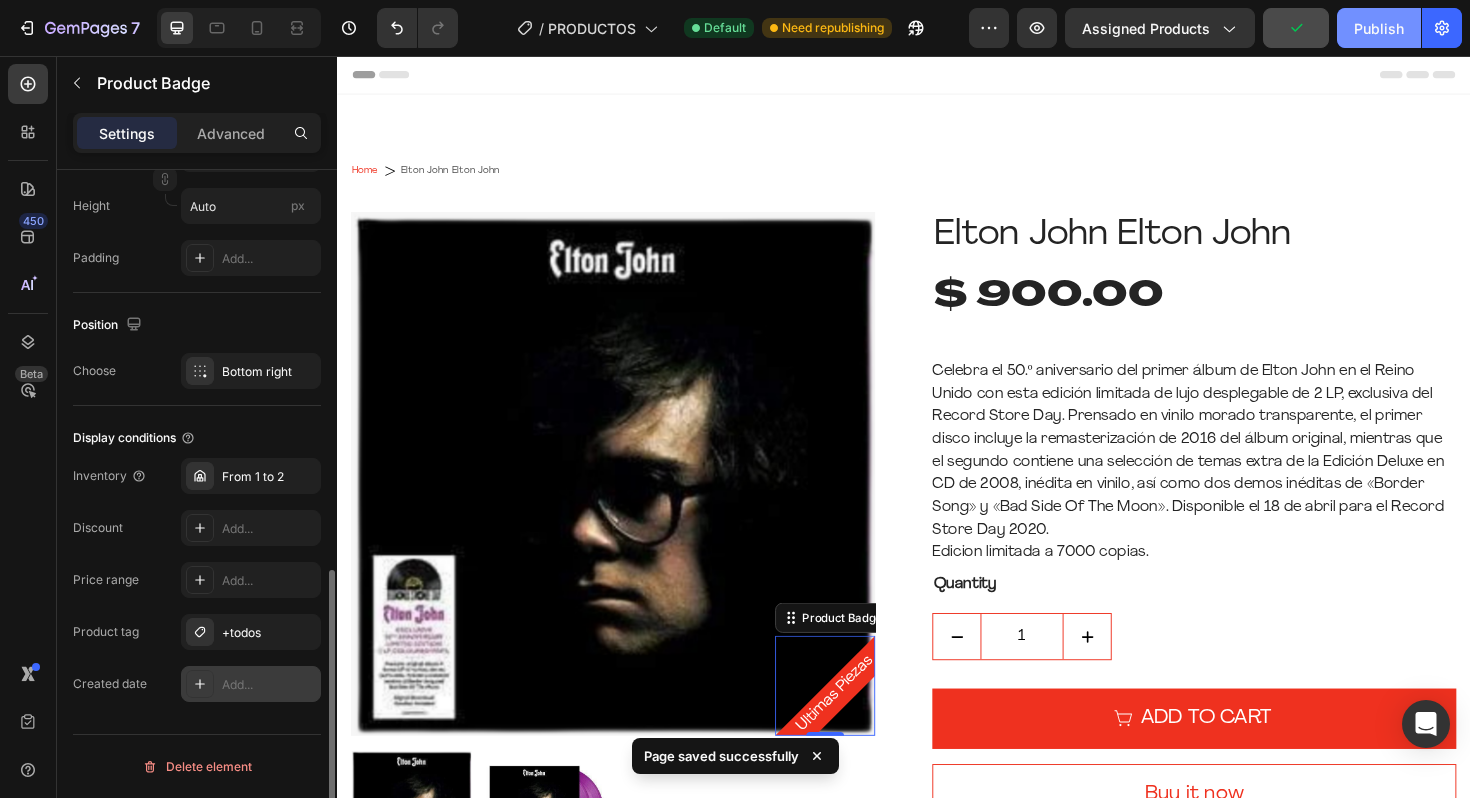 click on "Publish" at bounding box center [1379, 28] 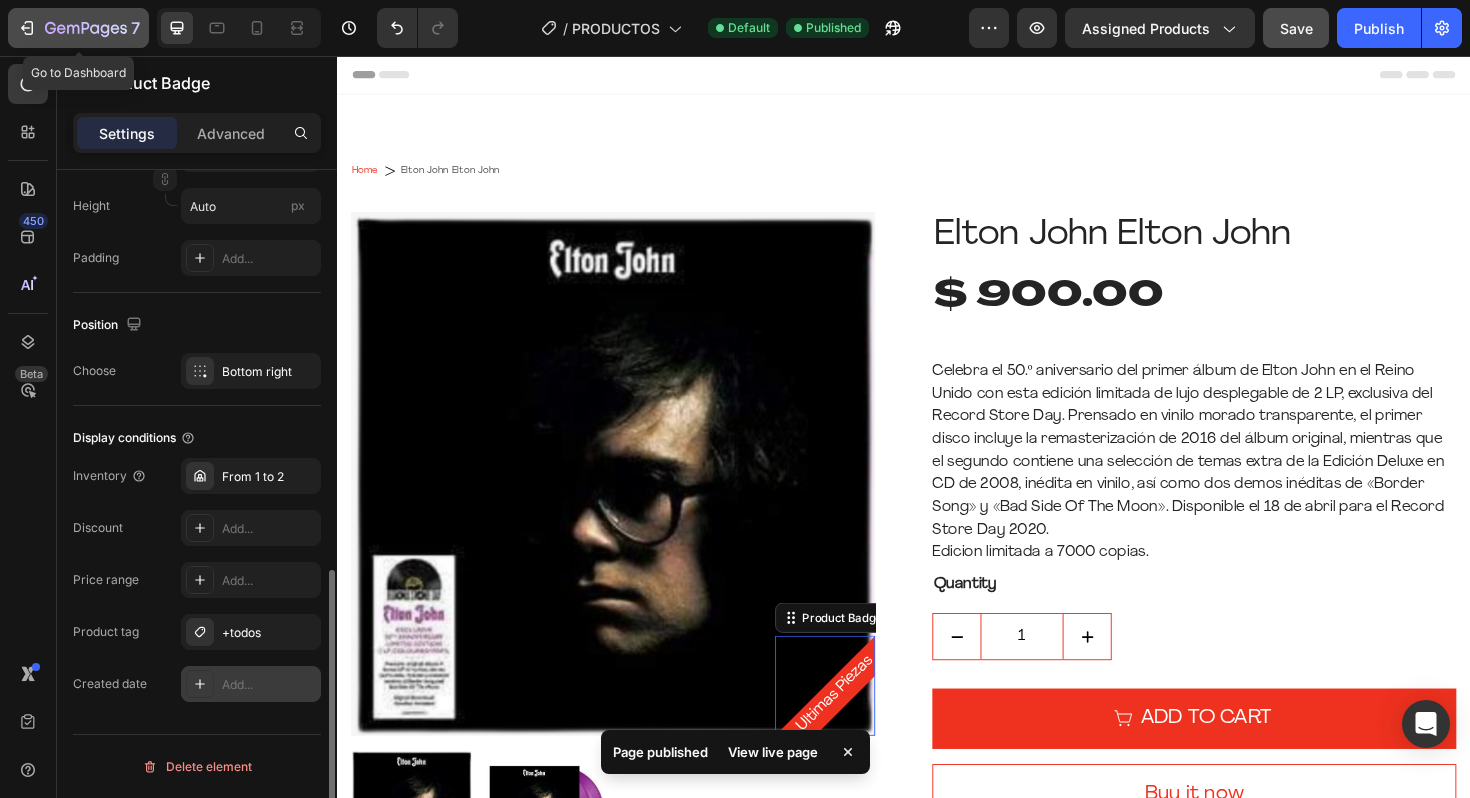 click 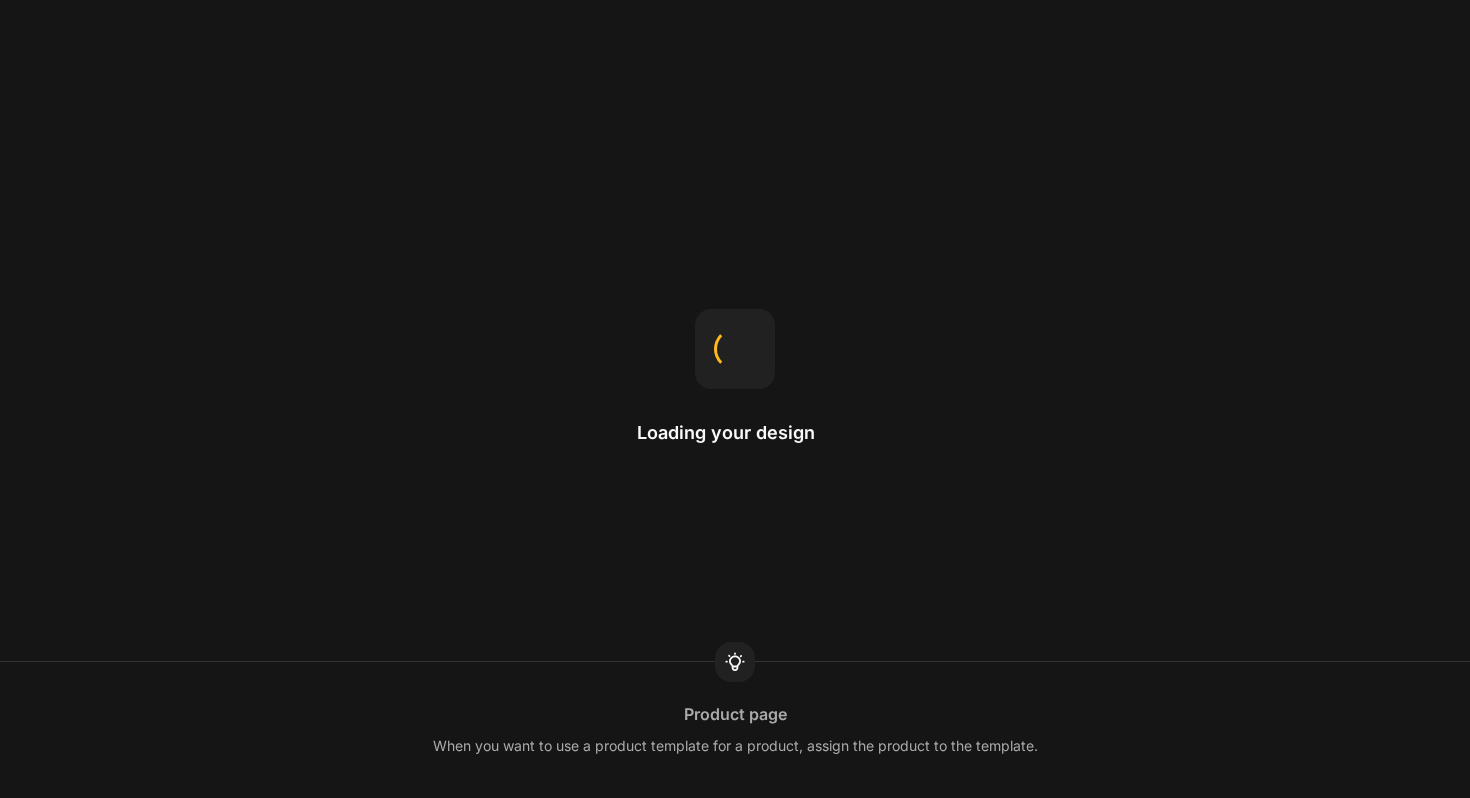 scroll, scrollTop: 0, scrollLeft: 0, axis: both 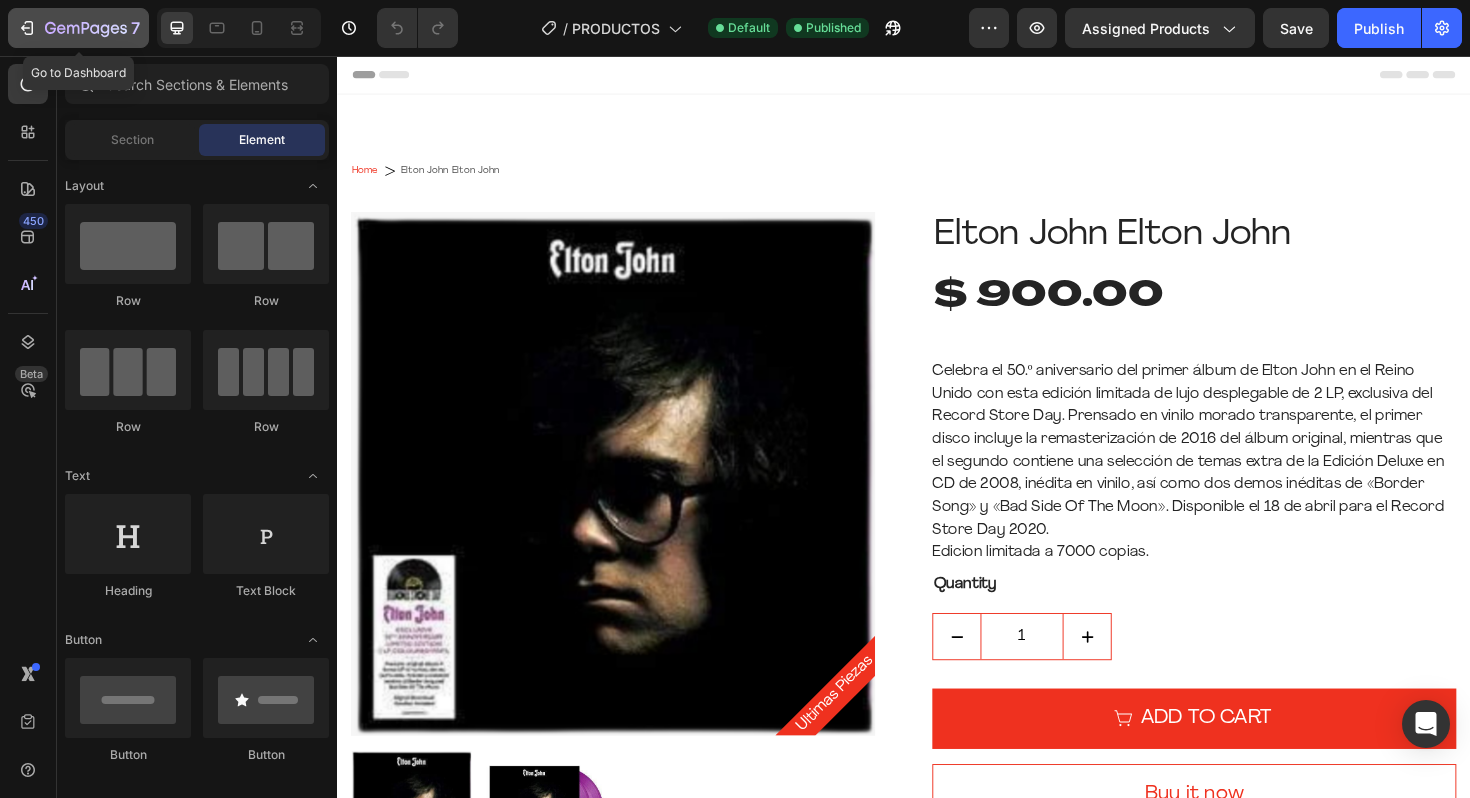 click on "7" 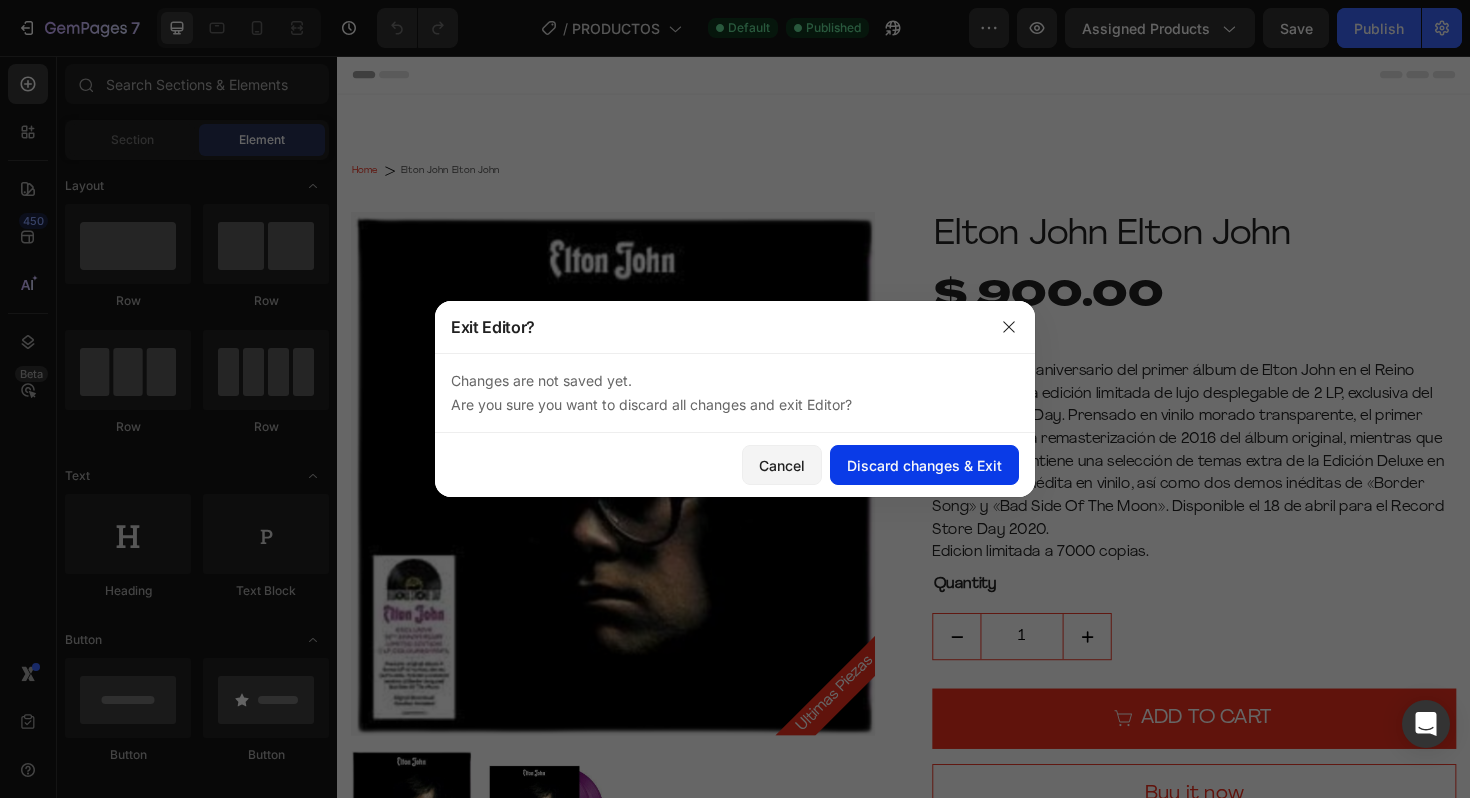 click on "Discard changes & Exit" at bounding box center (924, 465) 